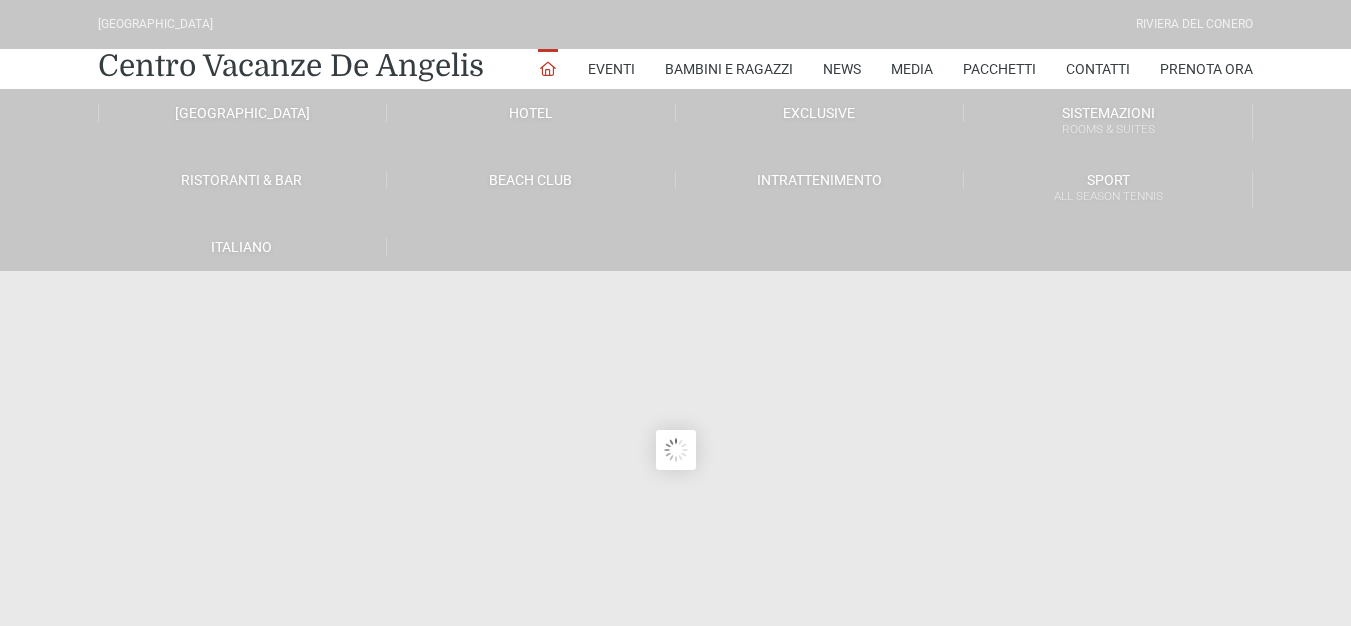 scroll, scrollTop: 0, scrollLeft: 0, axis: both 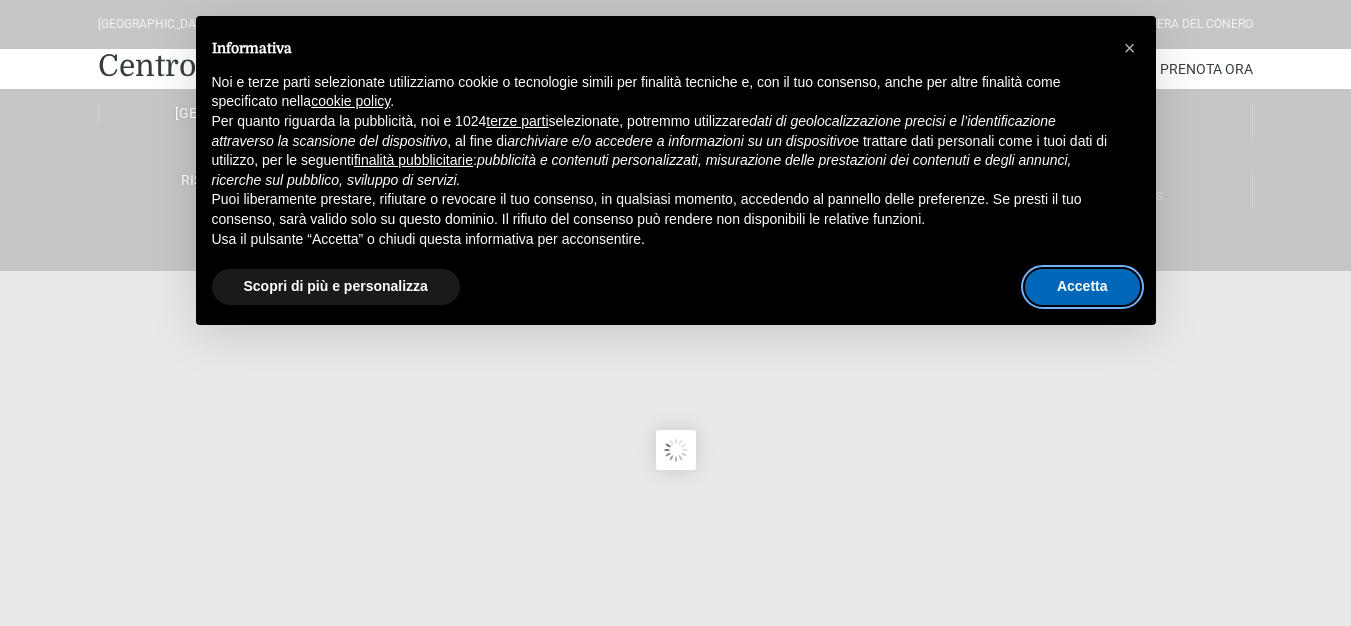click on "Accetta" at bounding box center (1082, 287) 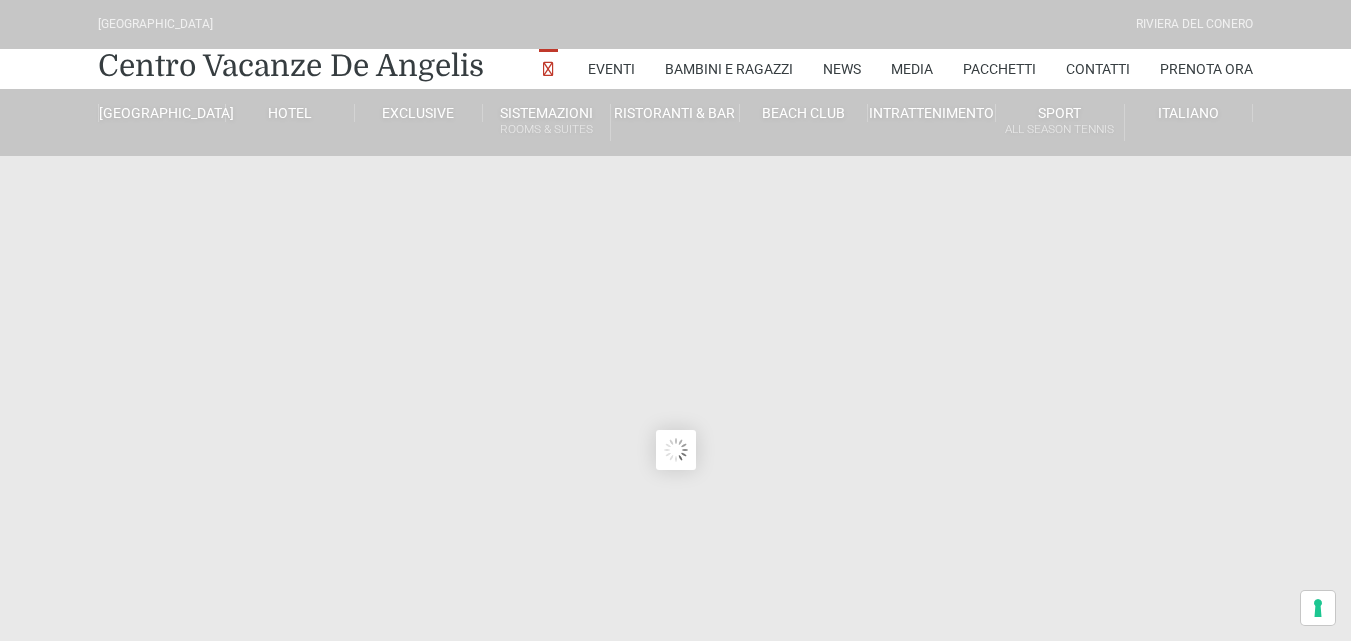 scroll, scrollTop: 0, scrollLeft: 0, axis: both 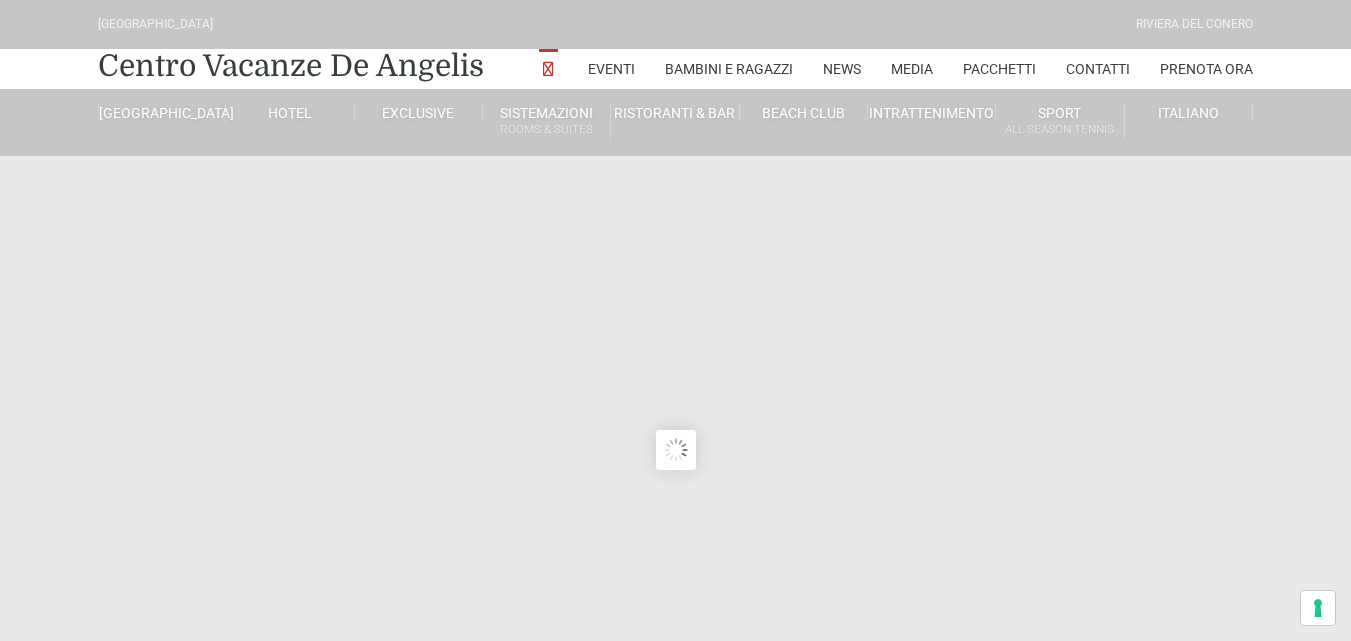 type on "[DATE]" 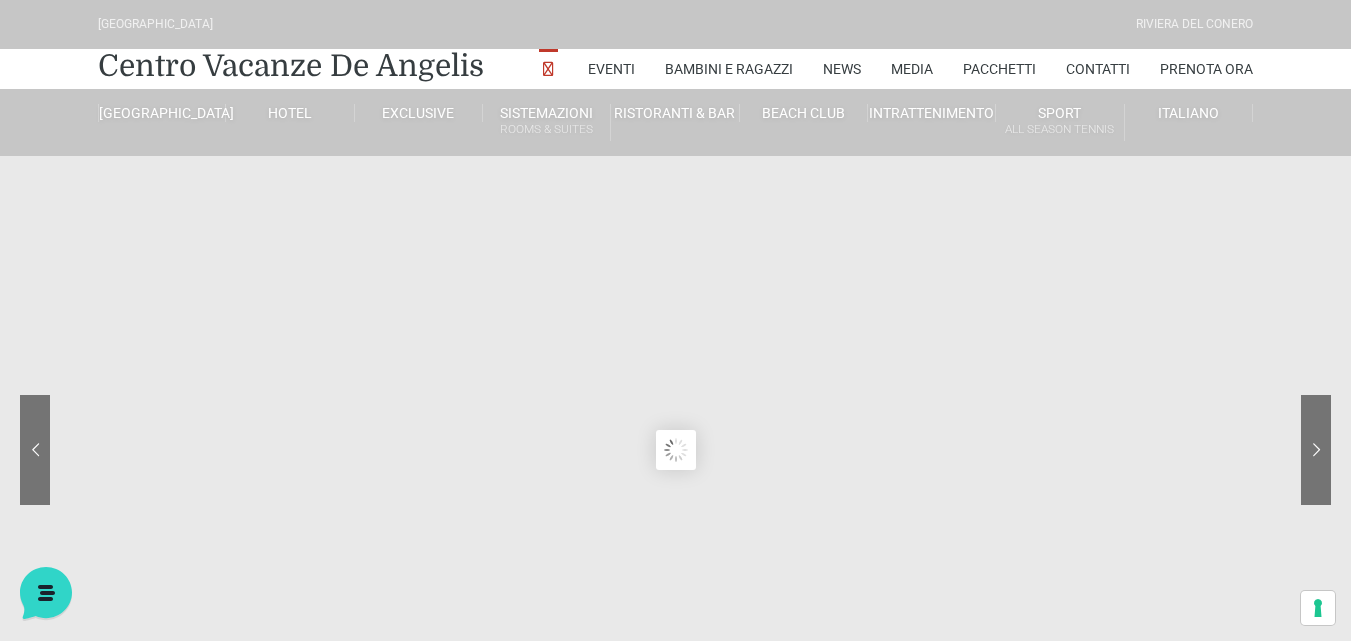 scroll, scrollTop: 0, scrollLeft: 0, axis: both 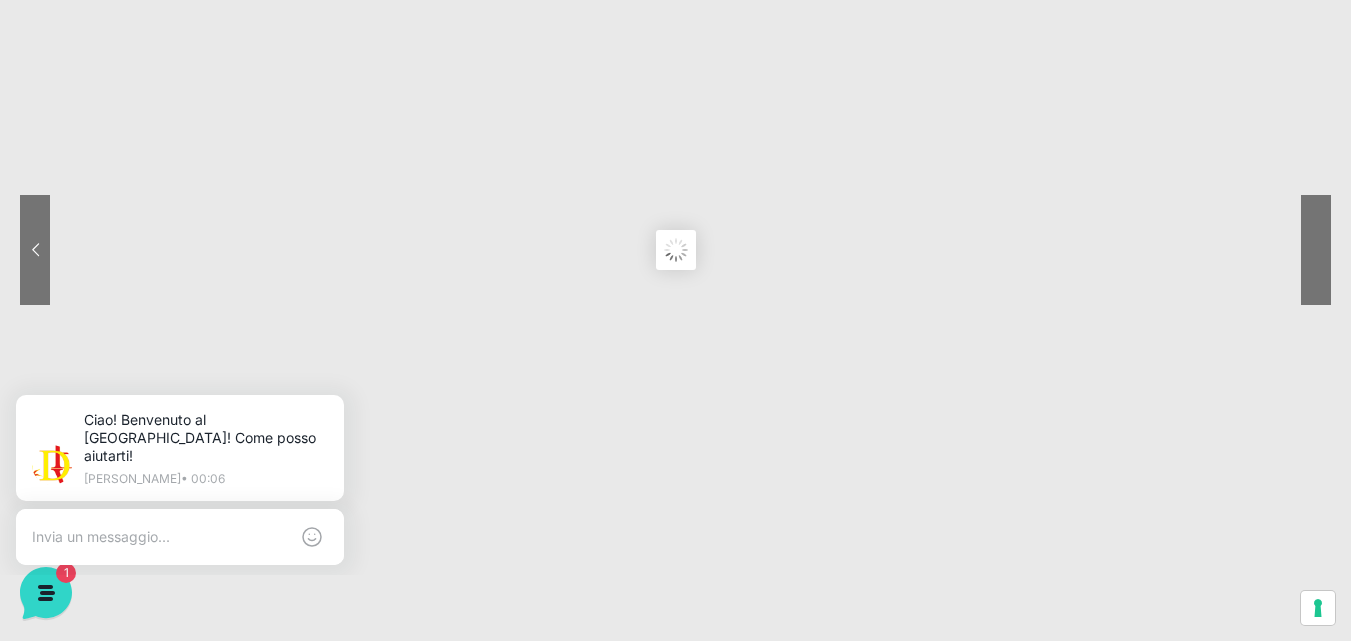 click 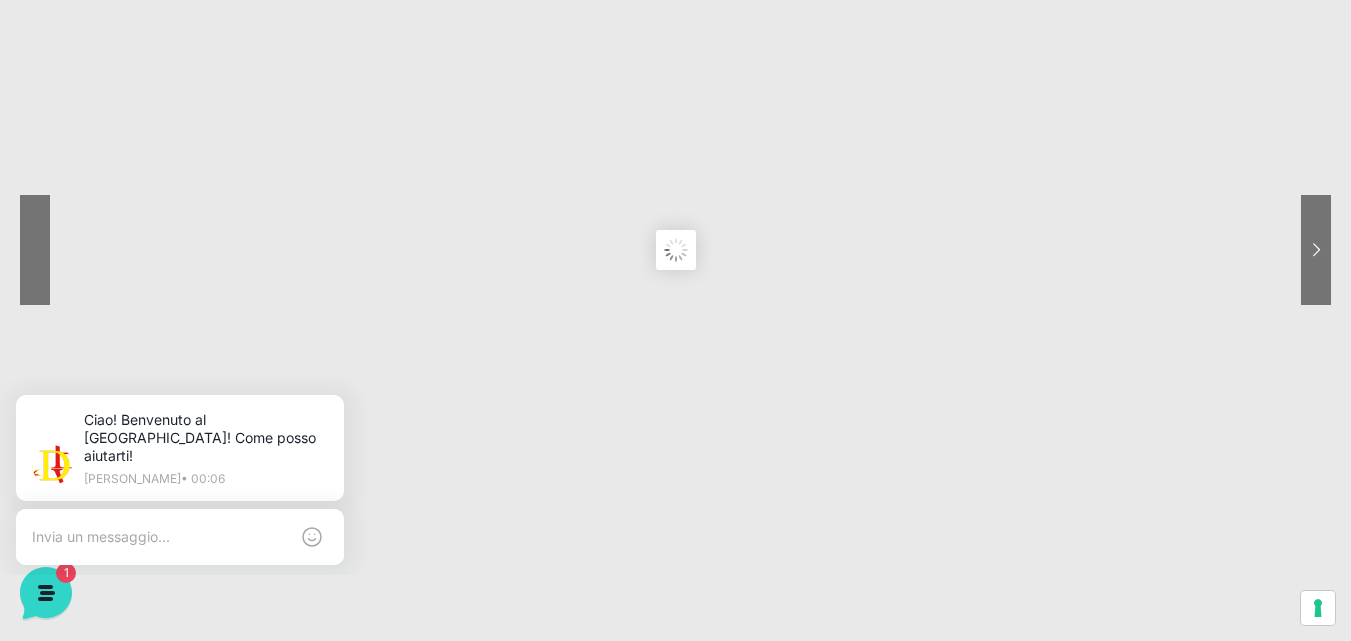 click 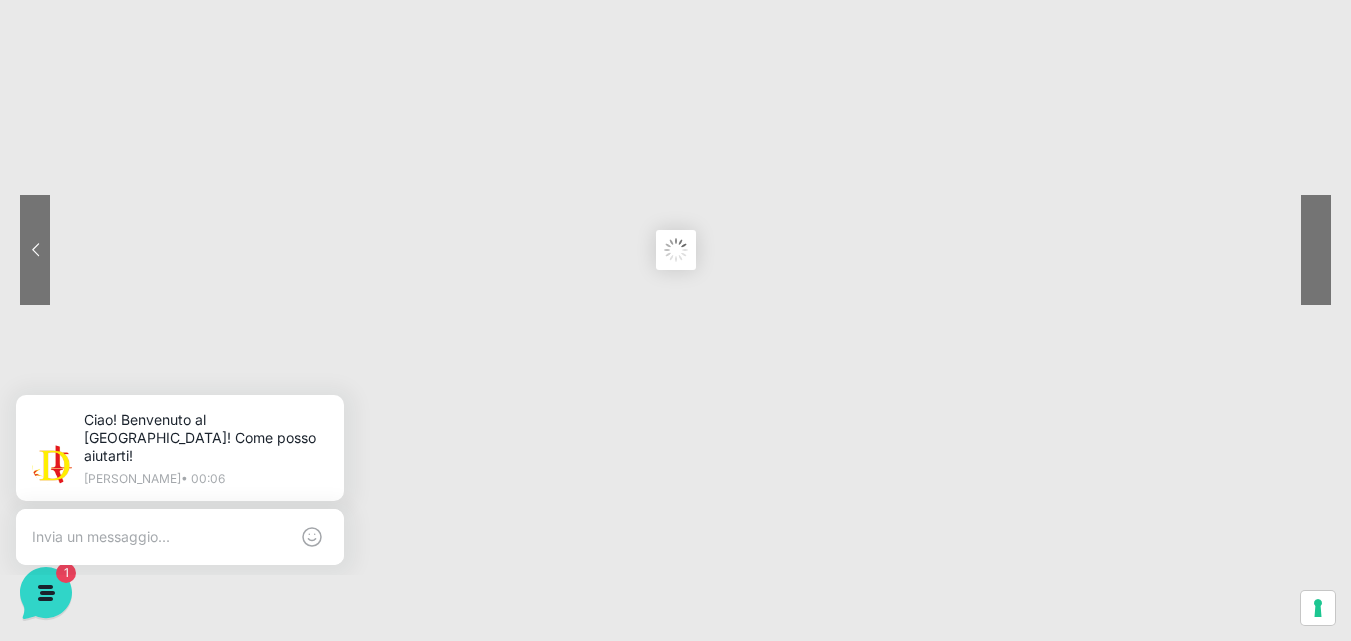 click 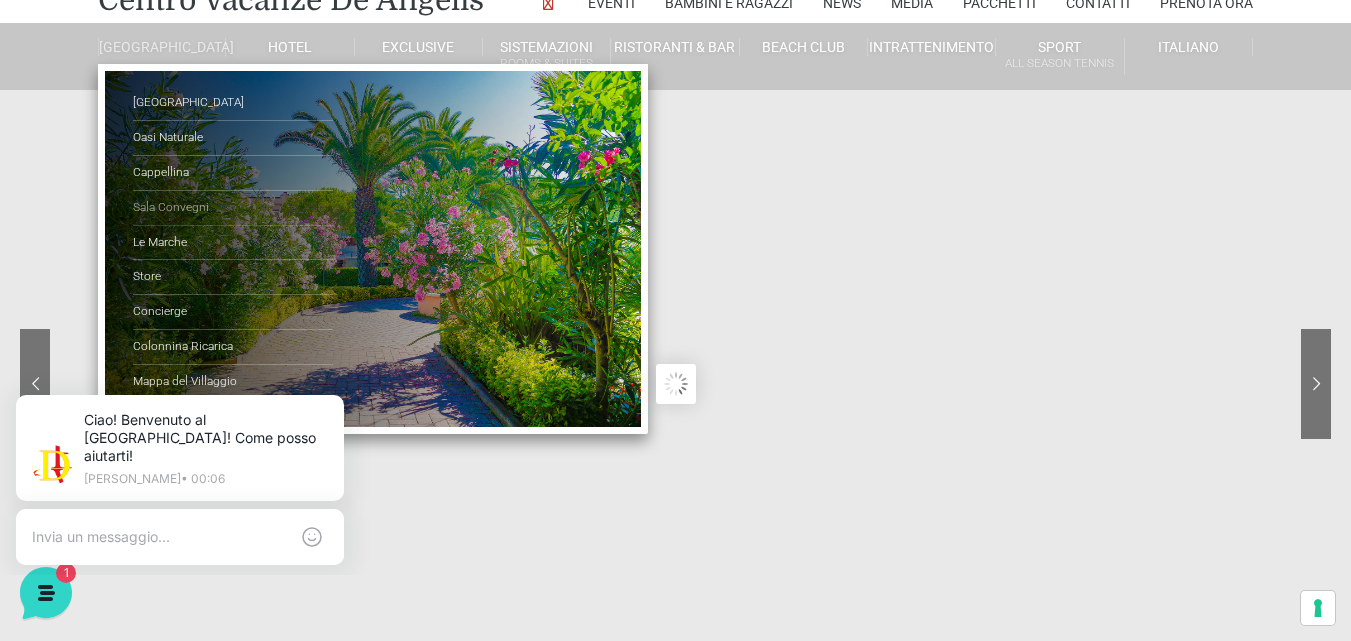 scroll, scrollTop: 100, scrollLeft: 0, axis: vertical 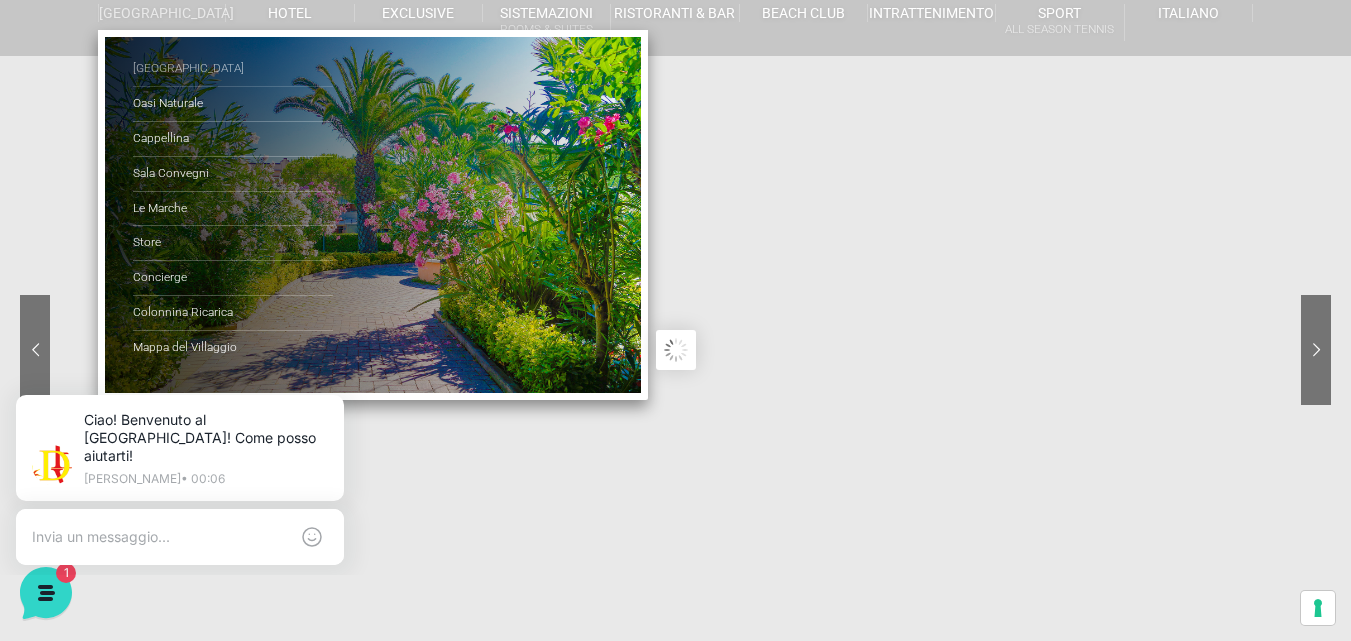 click on "[GEOGRAPHIC_DATA]" at bounding box center (233, 69) 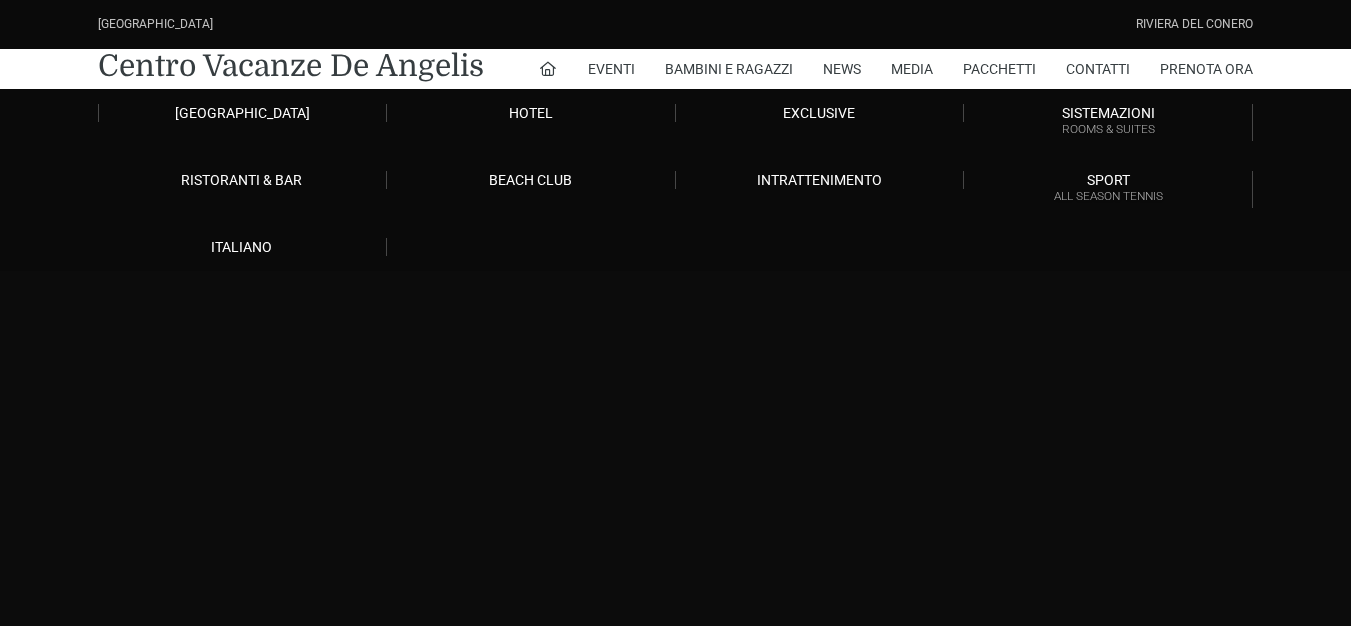 scroll, scrollTop: 0, scrollLeft: 0, axis: both 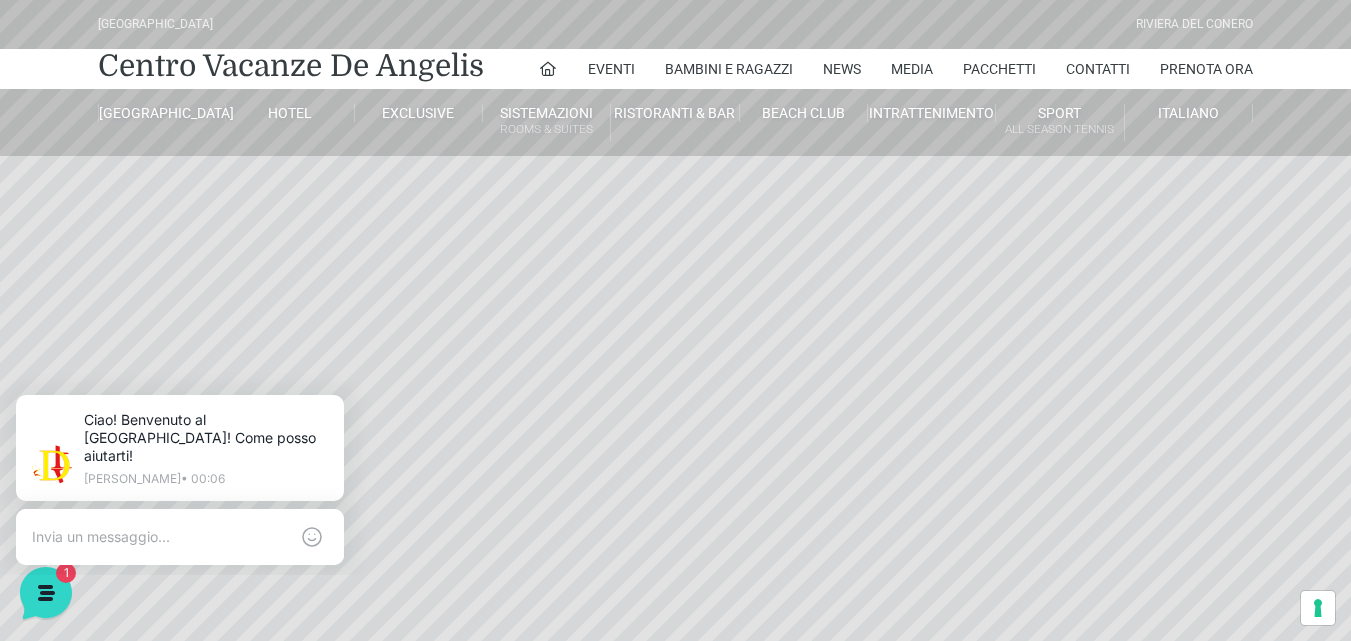 click on "Villaggio Hotel Resort
Riviera Del Conero
Centro Vacanze De Angelis
Eventi
Miss Italia
Cerimonie
Team building
Bambini e Ragazzi
Holly Beach Club
Holly Teeny Club
Holly Young Club
Piscine
Iscrizioni Holly Club
News
Media
Pacchetti
Contatti
Prenota Ora
De Angelis Resort
Parco Piscine
Oasi Naturale
Cappellina
Sala Convegni
Le Marche
Store
Concierge
Colonnina Ricarica
Mappa del Villaggio
Hotel
Suite Prestige
Camera Prestige
Camera Suite H
Sala Meeting
Exclusive
Villa Luxury
Dimora Padronale
Villa 601 Alpine
Villa Classic
Bilocale Garden Gold
Sistemazioni Rooms & Suites
Villa Trilocale Deluxe Numana
Villa Trilocale Deluxe Private Garden
Villa Bilocale Deluxe
Appartamento Trilocale Garden" at bounding box center (675, 450) 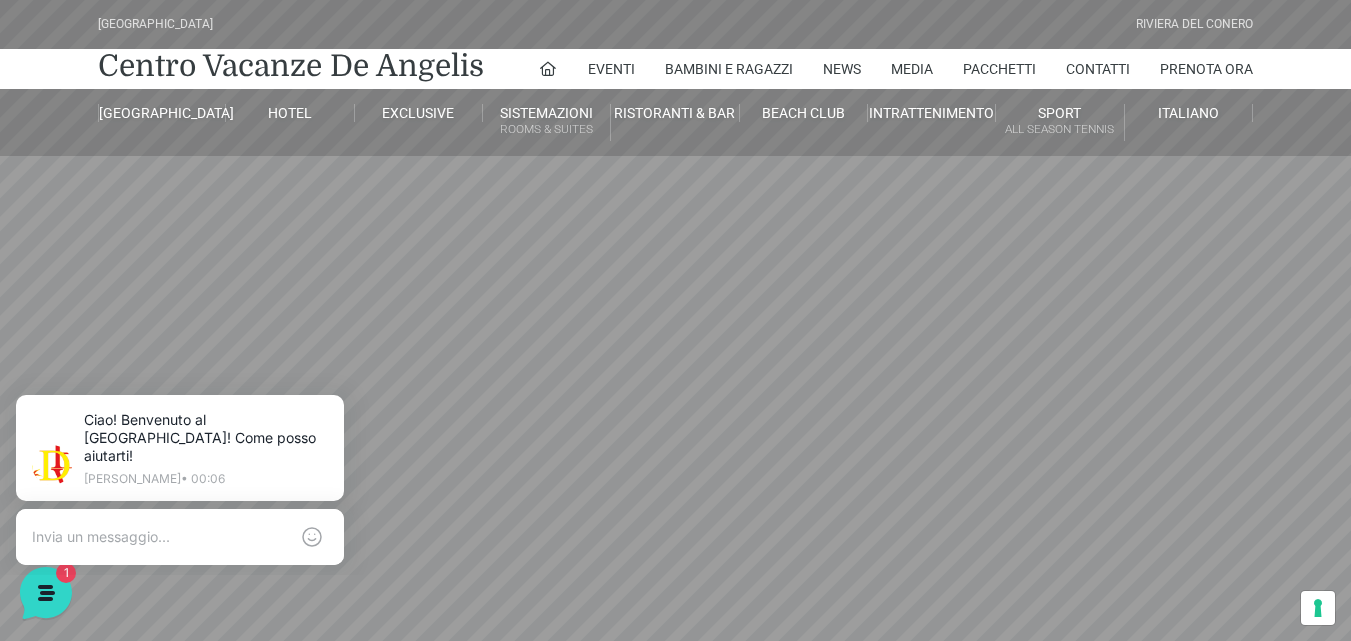 click on "Villaggio Hotel Resort
Riviera Del Conero
Centro Vacanze De Angelis
Eventi
Miss Italia
Cerimonie
Team building
Bambini e Ragazzi
Holly Beach Club
Holly Teeny Club
Holly Young Club
Piscine
Iscrizioni Holly Club
News
Media
Pacchetti
Contatti
Prenota Ora
De Angelis Resort
Parco Piscine
Oasi Naturale
Cappellina
Sala Convegni
Le Marche
Store
Concierge
Colonnina Ricarica
Mappa del Villaggio
Hotel
Suite Prestige
Camera Prestige
Camera Suite H
Sala Meeting
Exclusive
Villa Luxury
Dimora Padronale
Villa 601 Alpine
Villa Classic
Bilocale Garden Gold
Sistemazioni Rooms & Suites
Villa Trilocale Deluxe Numana
Villa Trilocale Deluxe Private Garden
Villa Bilocale Deluxe
Appartamento Trilocale Garden" at bounding box center (675, 450) 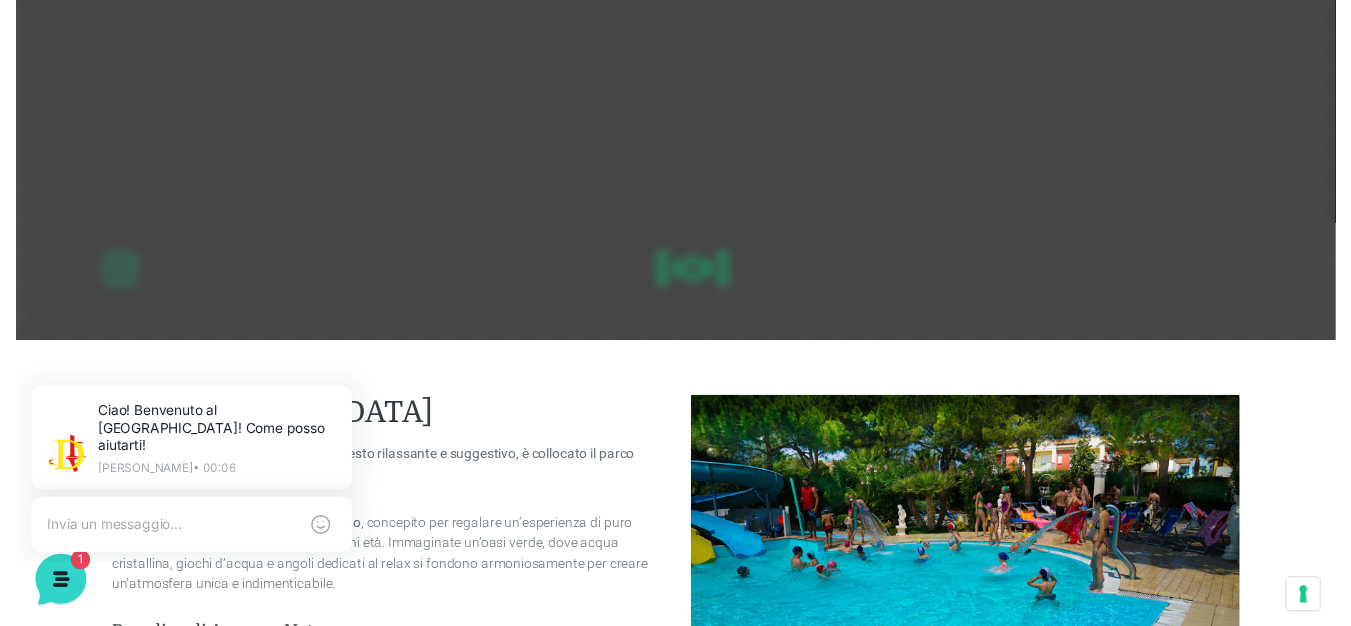 scroll, scrollTop: 0, scrollLeft: 0, axis: both 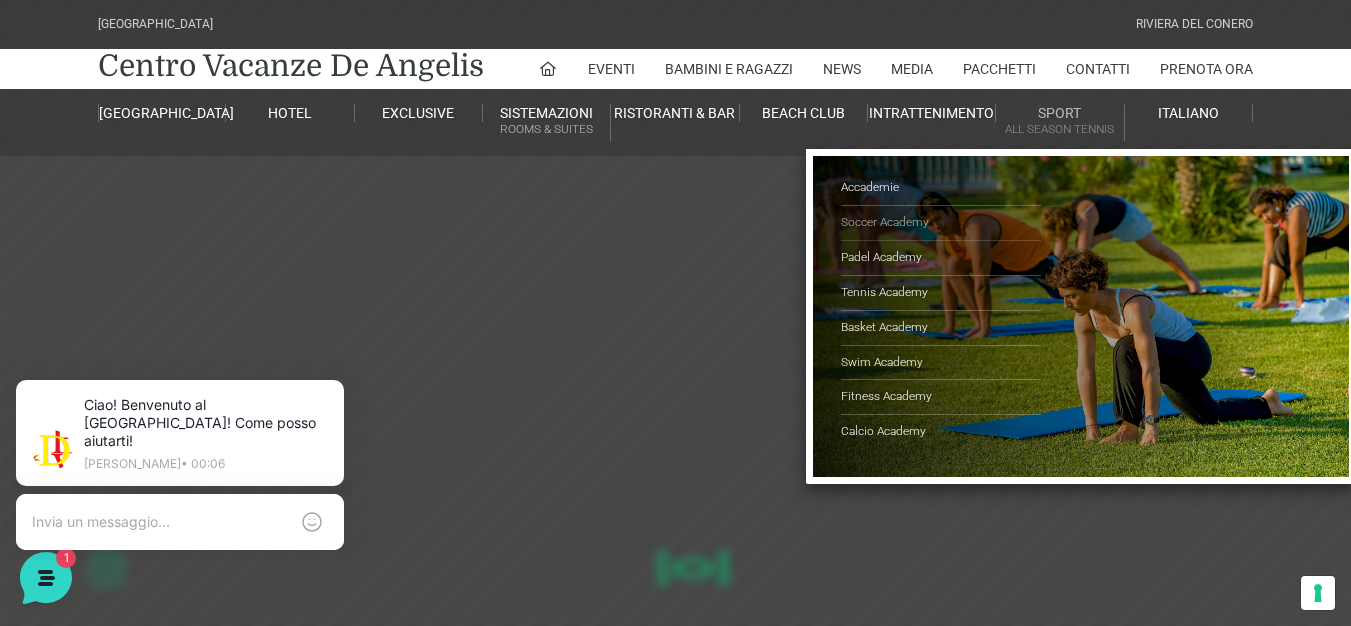 click on "Soccer Academy" at bounding box center (941, 223) 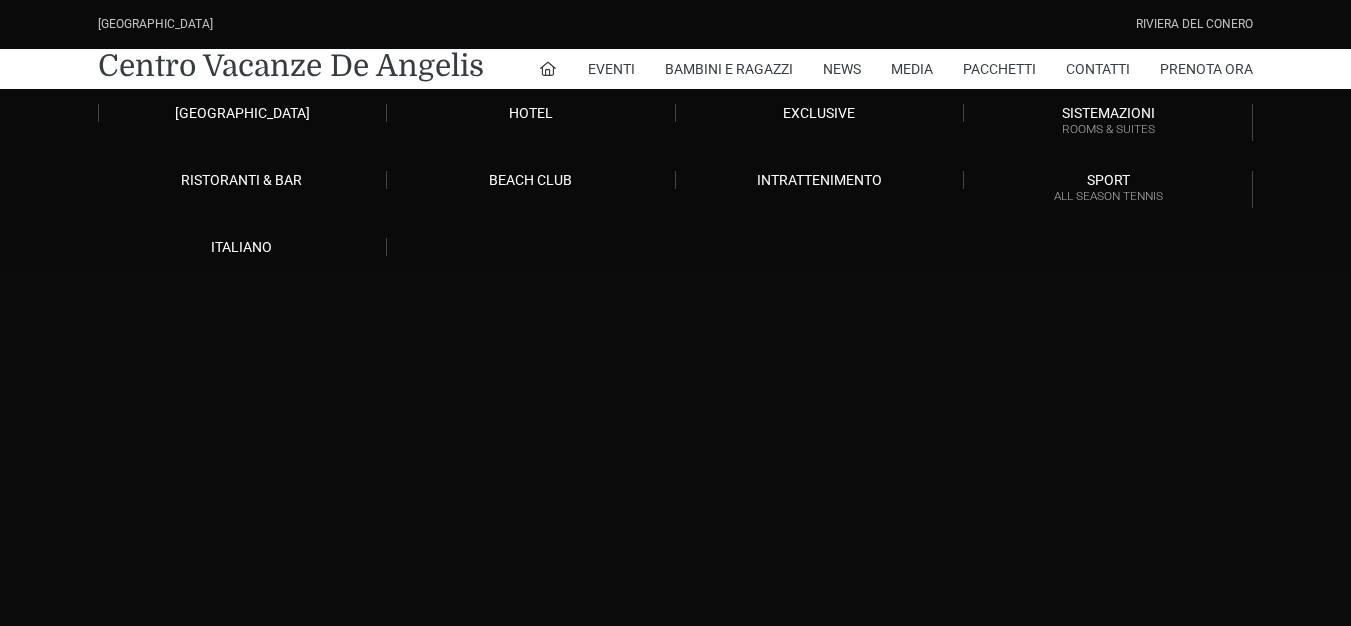scroll, scrollTop: 0, scrollLeft: 0, axis: both 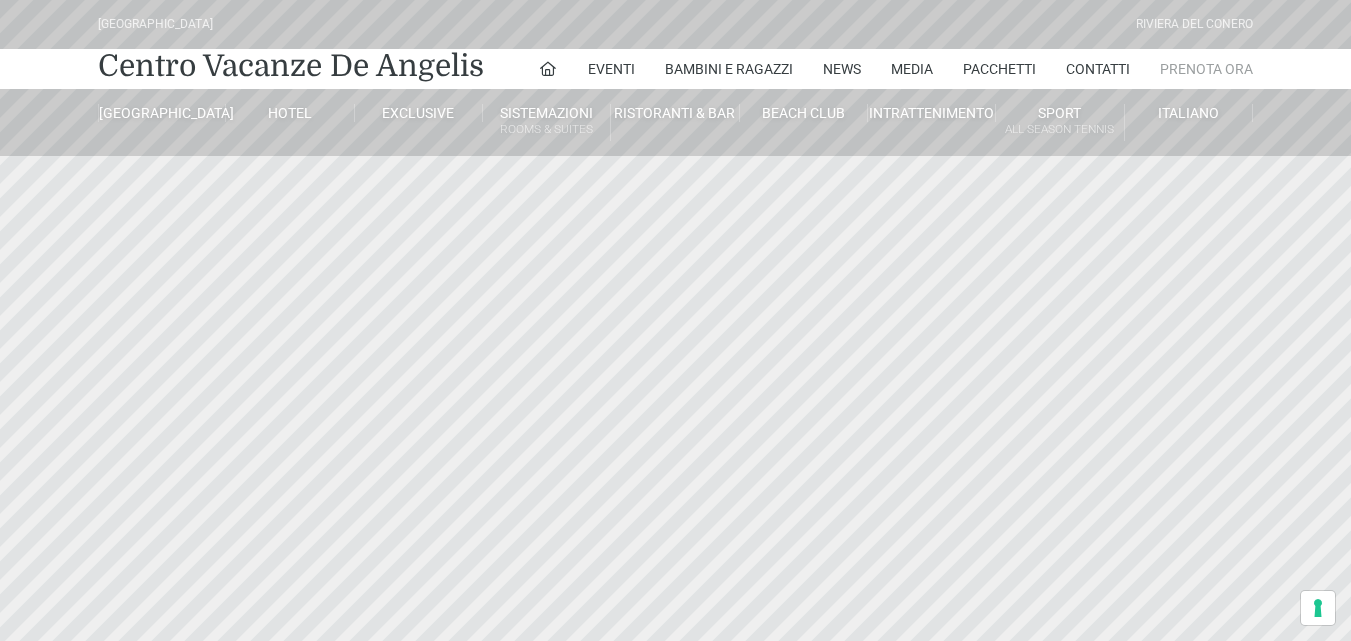 click on "Prenota Ora" at bounding box center [1206, 69] 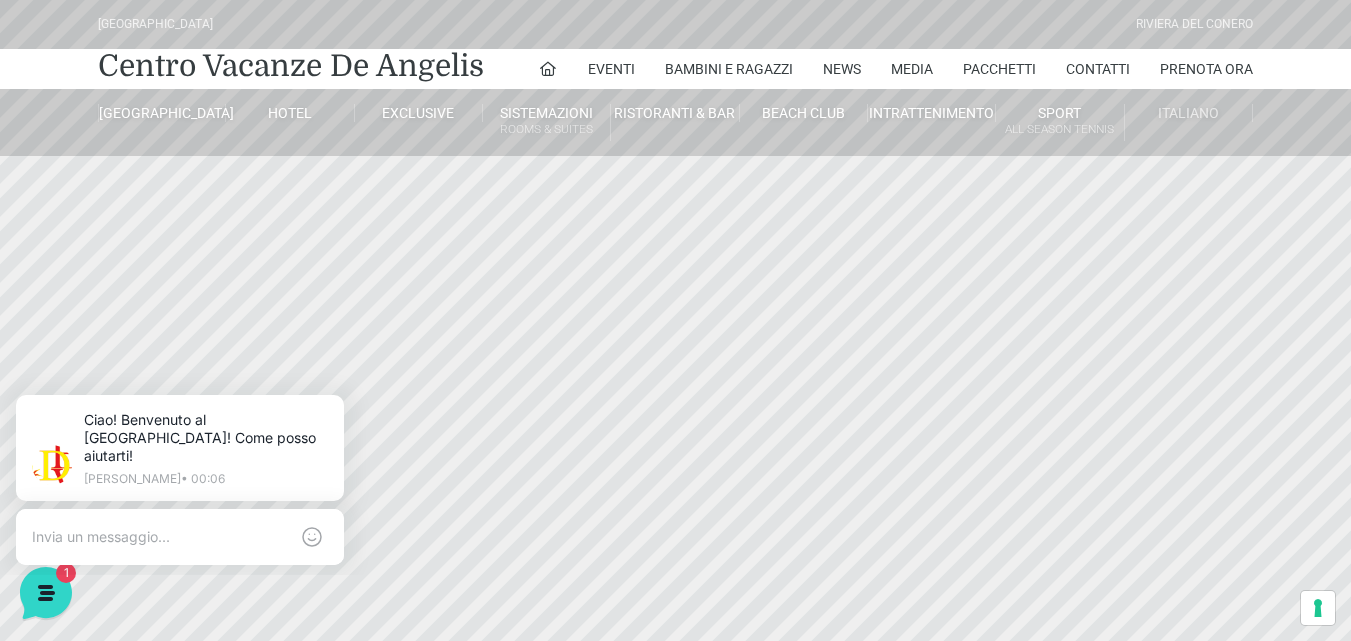 scroll, scrollTop: 0, scrollLeft: 0, axis: both 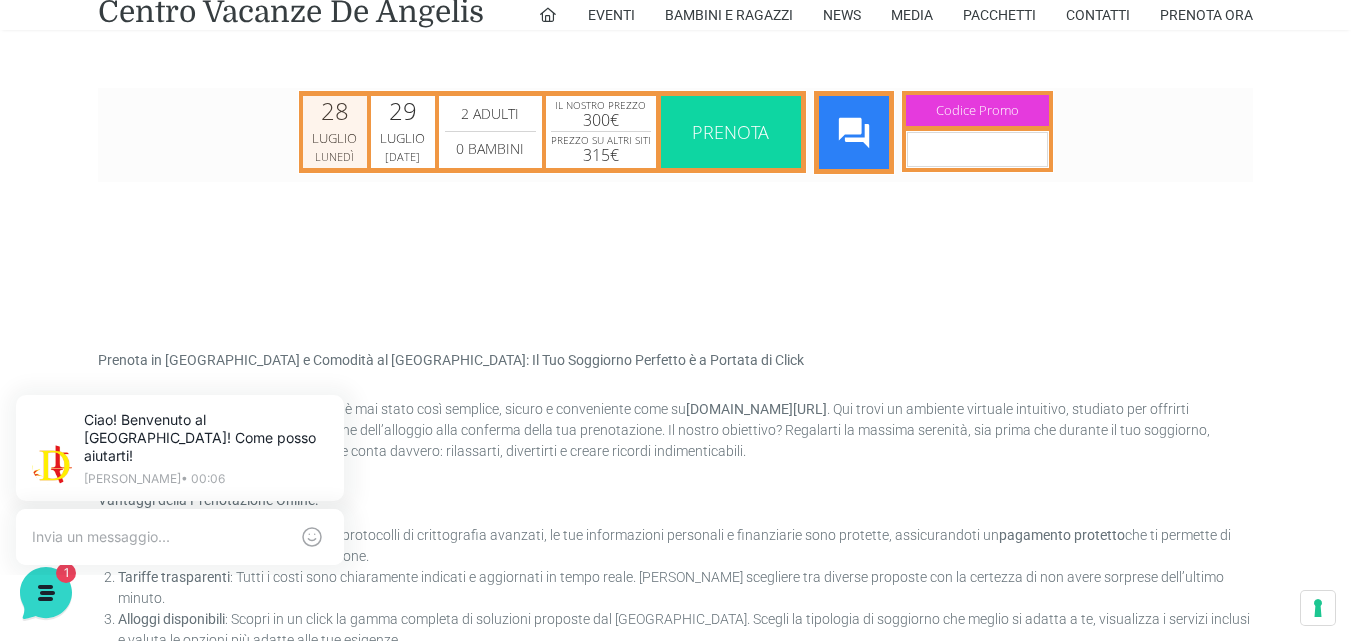 click on "Lunedì" at bounding box center (334, 155) 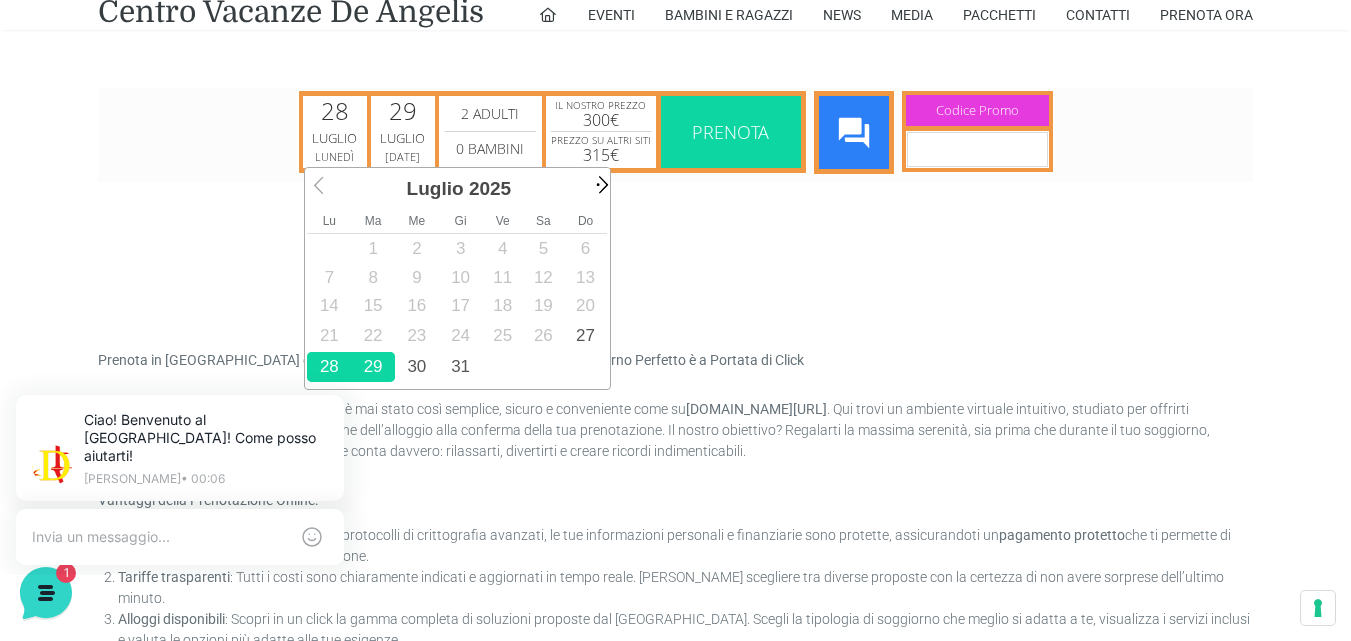 scroll, scrollTop: 0, scrollLeft: 0, axis: both 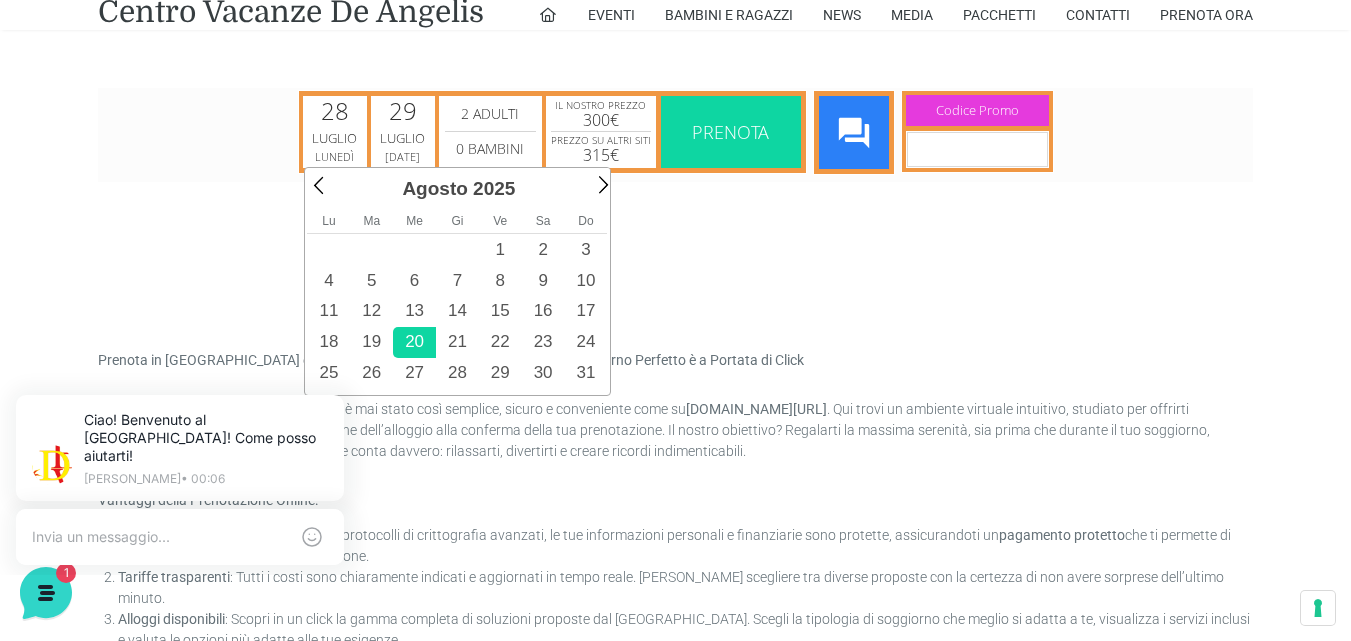 click on "20" at bounding box center [414, 341] 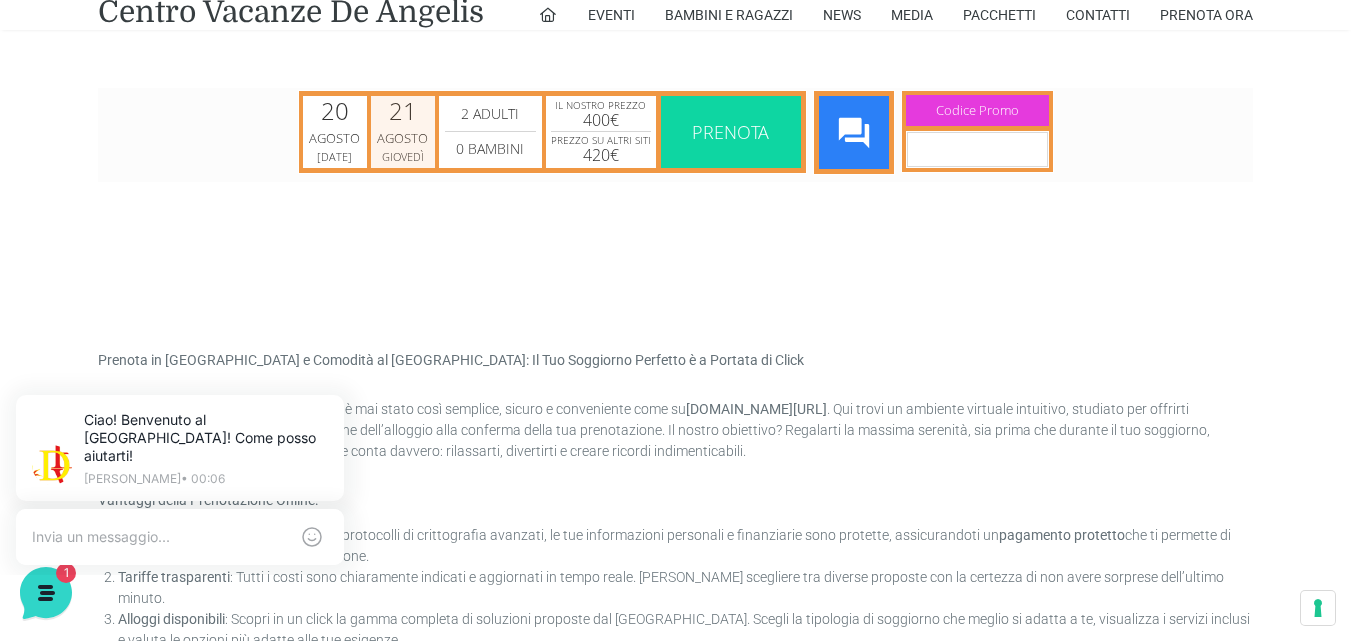 click on "Agosto" at bounding box center (403, 138) 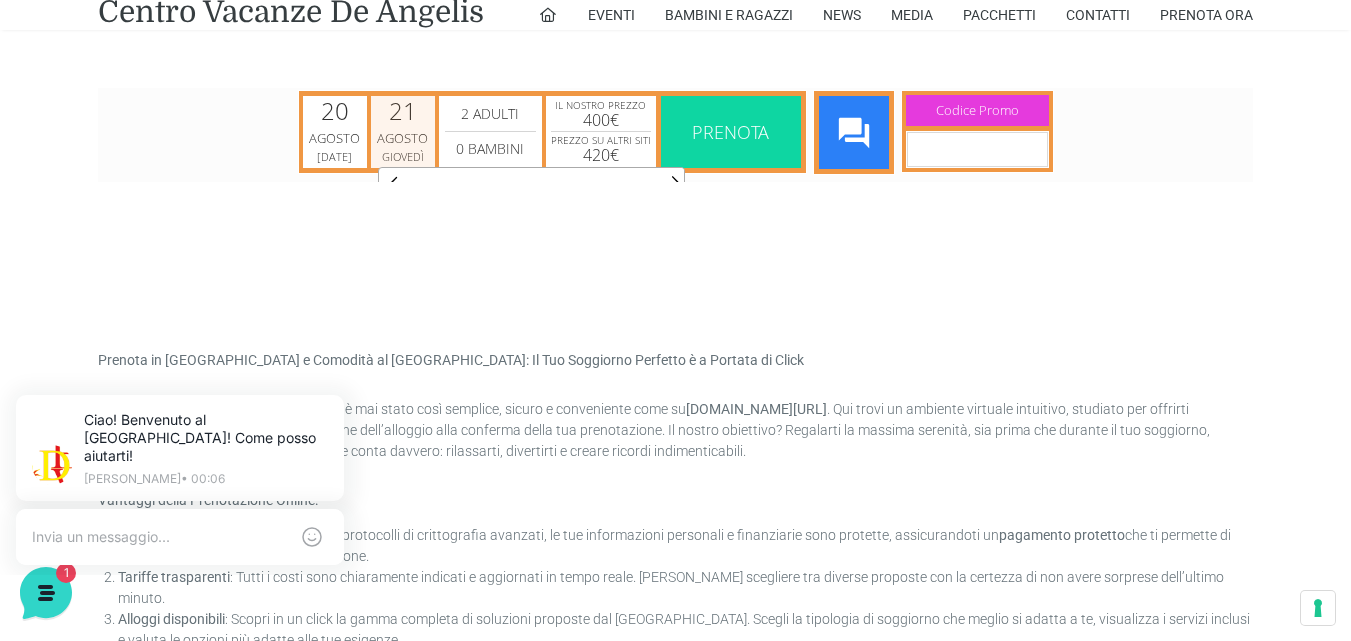 scroll, scrollTop: 0, scrollLeft: 9, axis: horizontal 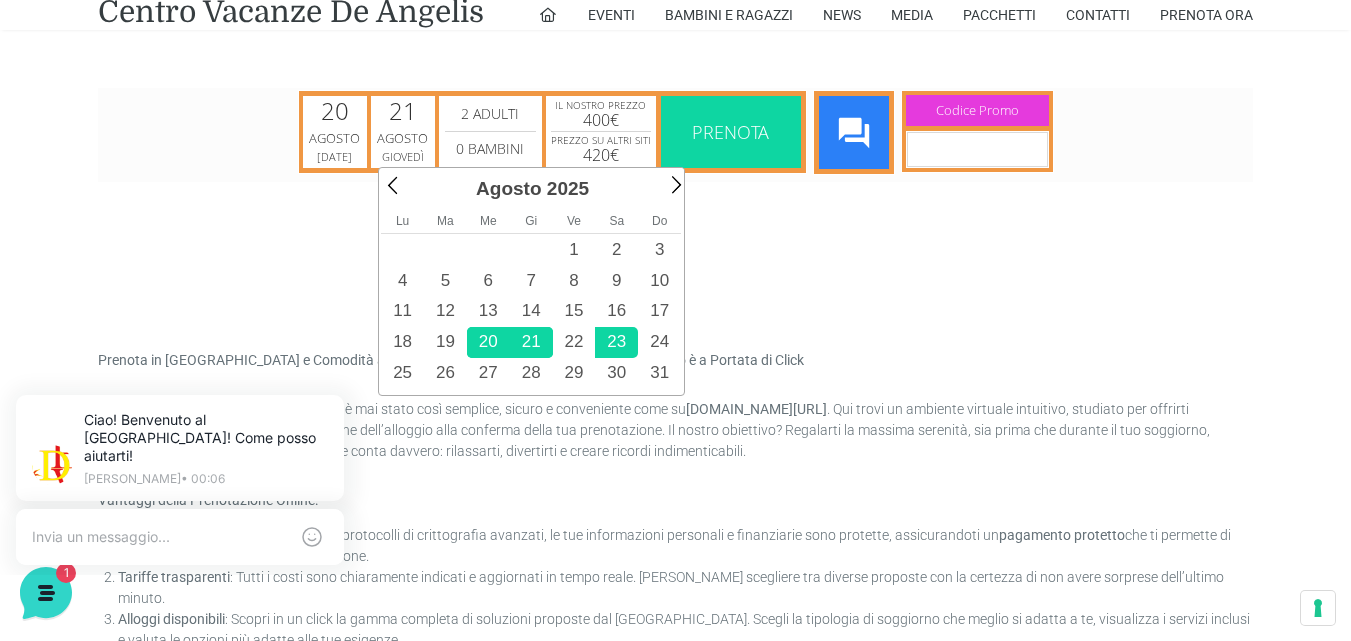 click on "23" at bounding box center [616, 341] 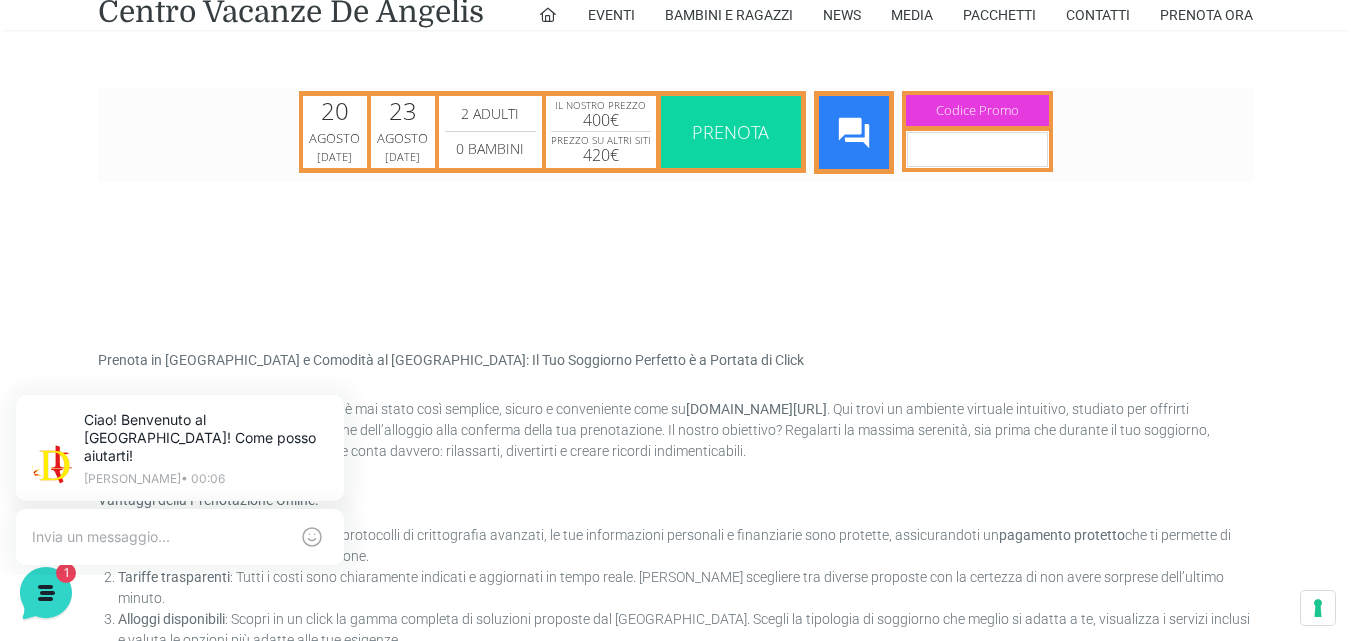 scroll, scrollTop: 0, scrollLeft: 0, axis: both 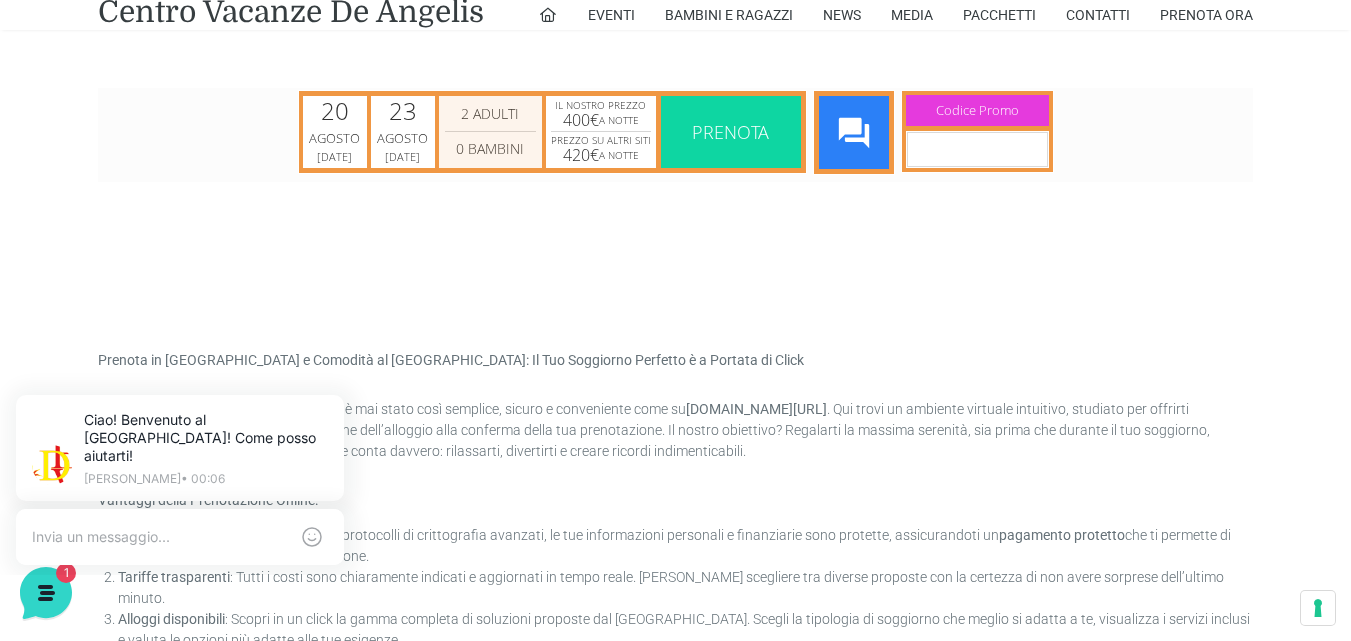 click on "0 Bambini 1 Bambini 2 Bambini 3 Bambini 4 Bambini 5 Bambini 6 Bambini 7 Bambini 8 Bambini 9 Bambini 10 Bambini 11 Bambini 12 Bambini 13 Bambini 14 Bambini 15 Bambini" at bounding box center [490, 148] 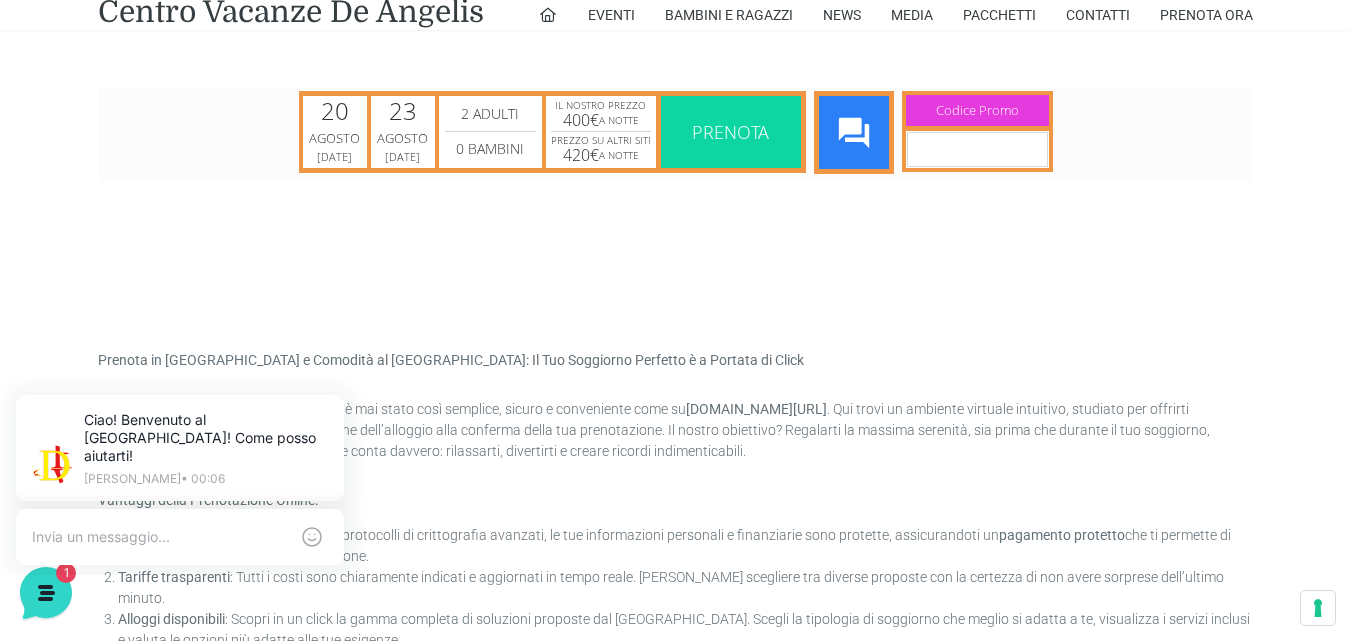click on "Prenota in Sicurezza e Comodità al De Angelis Resort: Il Tuo Soggiorno Perfetto è a Portata di Click
Prenotare la tua vacanza da sogno non è mai stato così semplice, sicuro e conveniente come su  villaggiocentrovacanzedeangelis.com/booking . Qui trovi un ambiente virtuale intuitivo, studiato per offrirti un’esperienza senza stress dalla selezione dell’alloggio alla conferma della tua prenotazione. Il nostro obiettivo? Regalarti la massima serenità, sia prima che durante il tuo soggiorno, affinché tu possa concentrarti su ciò che conta davvero: rilassarti, divertirti e creare ricordi indimenticabili.
Vantaggi della Prenotazione Online:
Prenotazione online sicura : Grazie a protocolli di crittografia avanzati, le tue informazioni personali e finanziarie sono protette, assicurandoti un  pagamento protetto  che ti permette di prenotare senza alcuna preoccupazione.
Tariffe trasparenti
Alloggi disponibili
Conferma immediata prenotazione rapida  e senza stress.
e la" at bounding box center (675, 766) 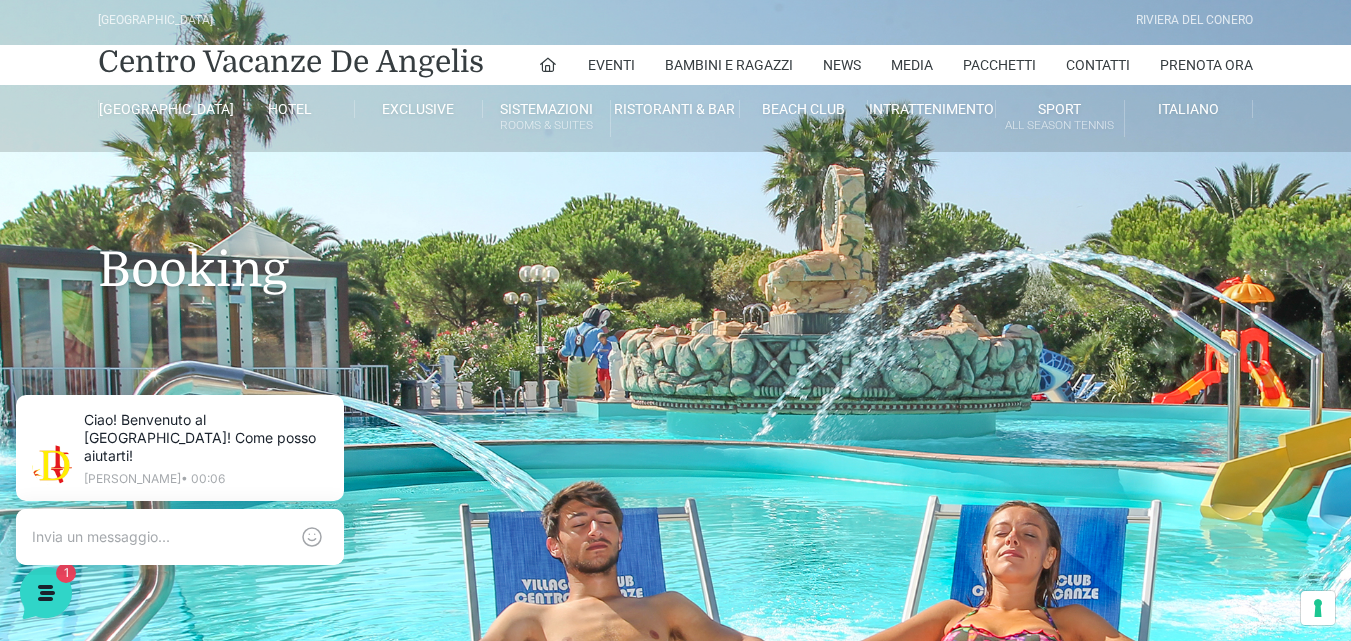 scroll, scrollTop: 0, scrollLeft: 0, axis: both 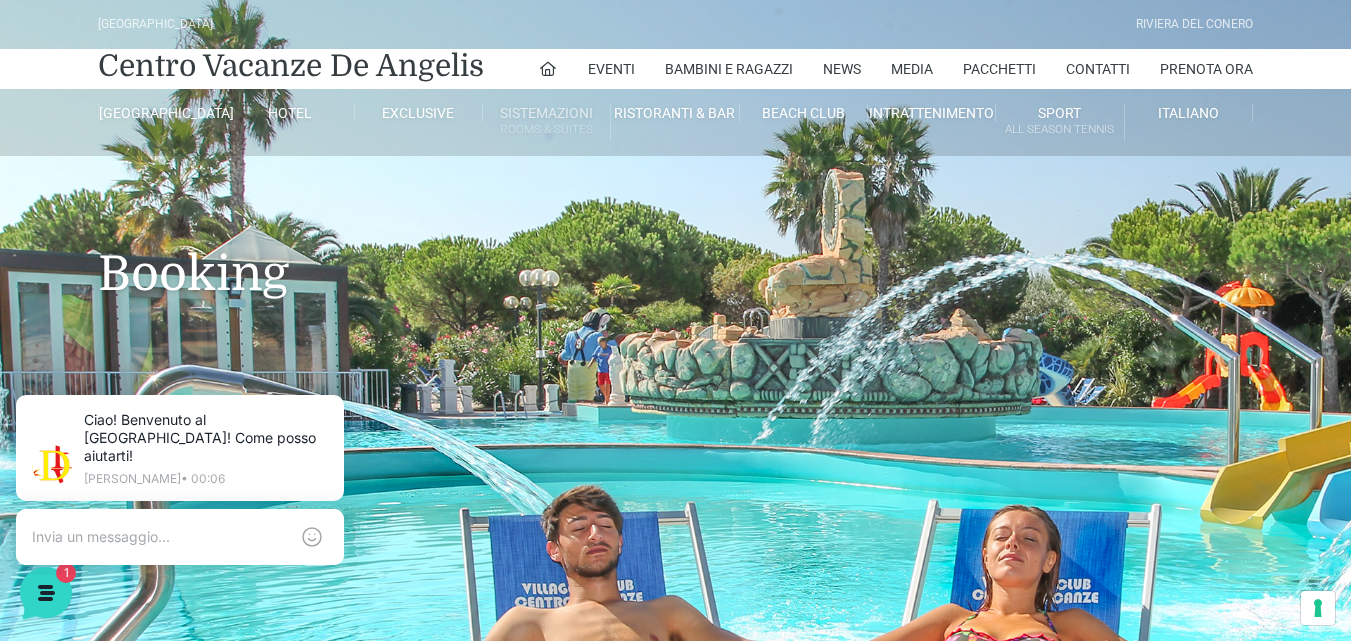 click on "Sistemazioni Rooms & Suites" at bounding box center [547, 122] 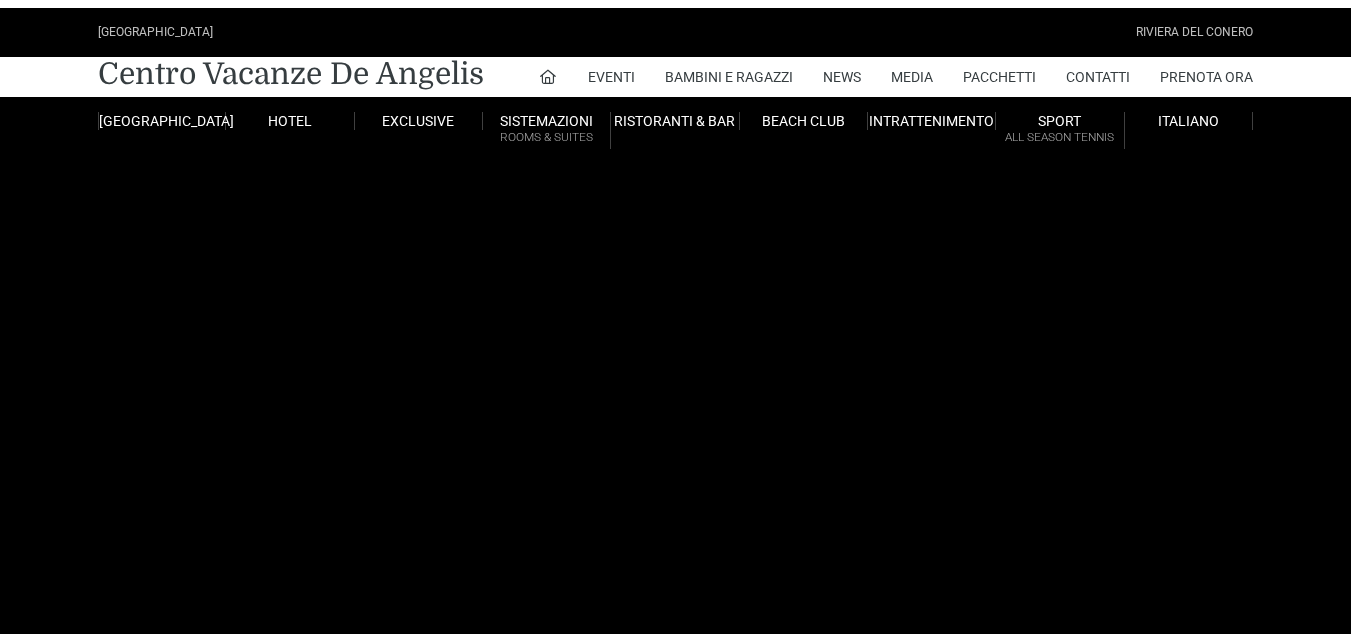 scroll, scrollTop: 0, scrollLeft: 0, axis: both 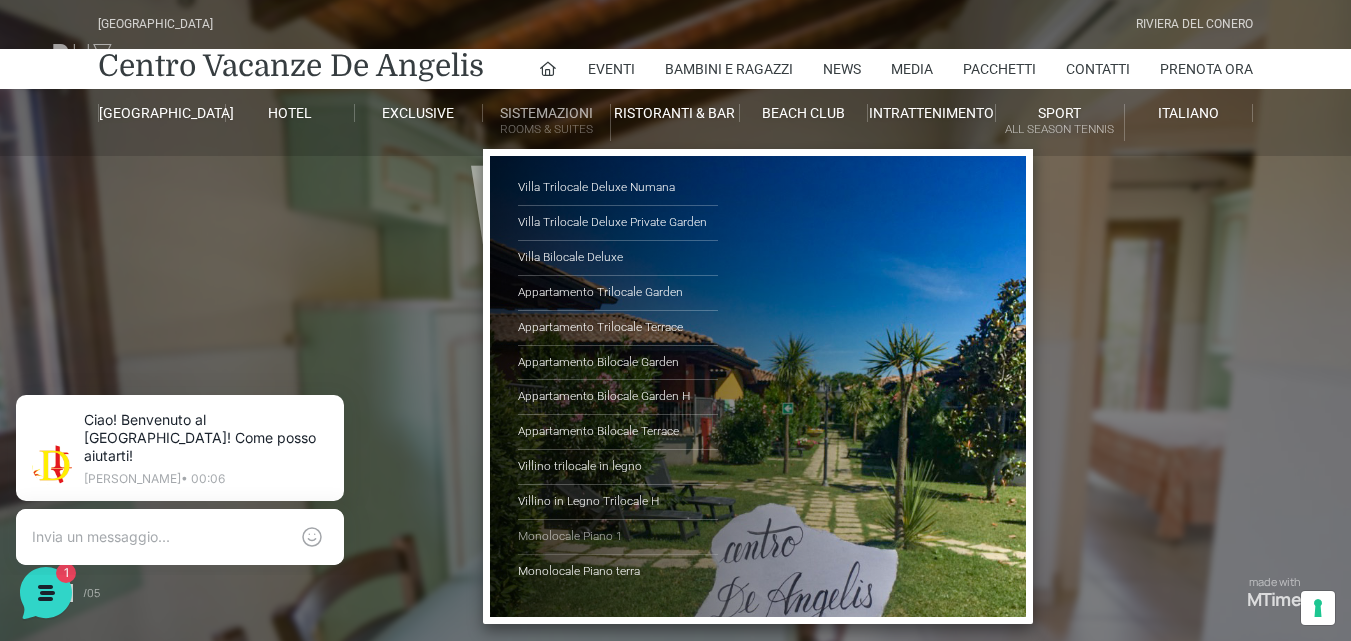 click on "Monolocale Piano 1" at bounding box center [618, 537] 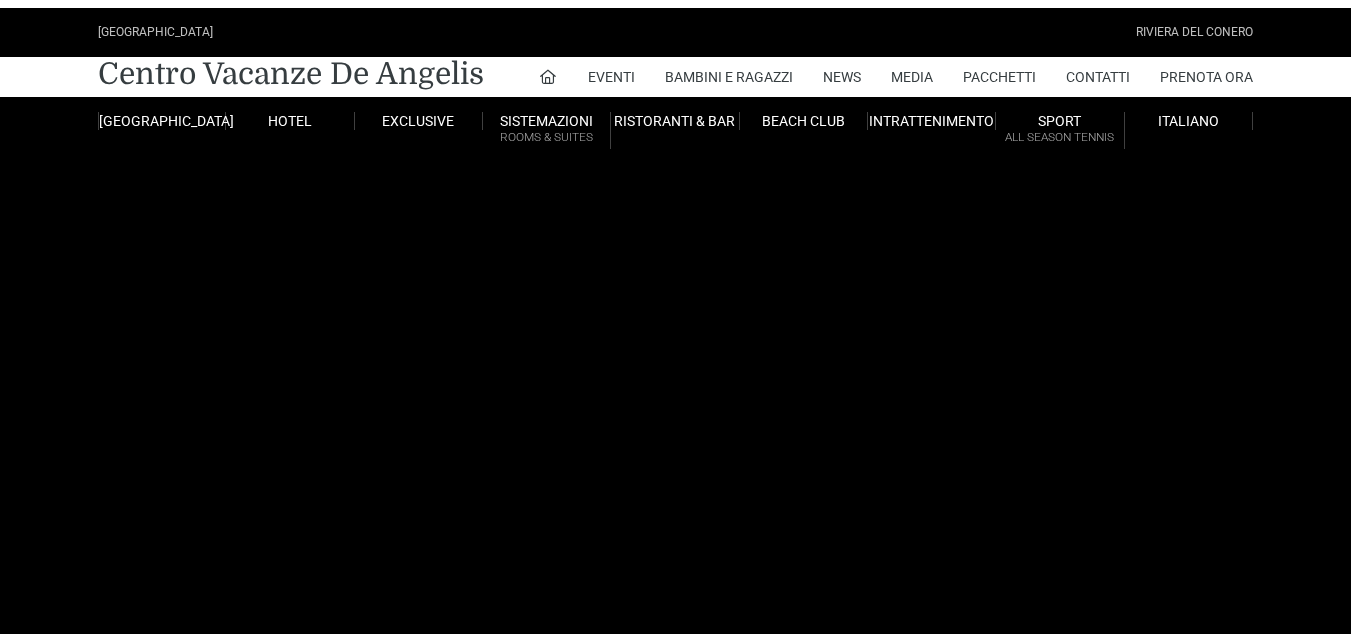 scroll, scrollTop: 0, scrollLeft: 0, axis: both 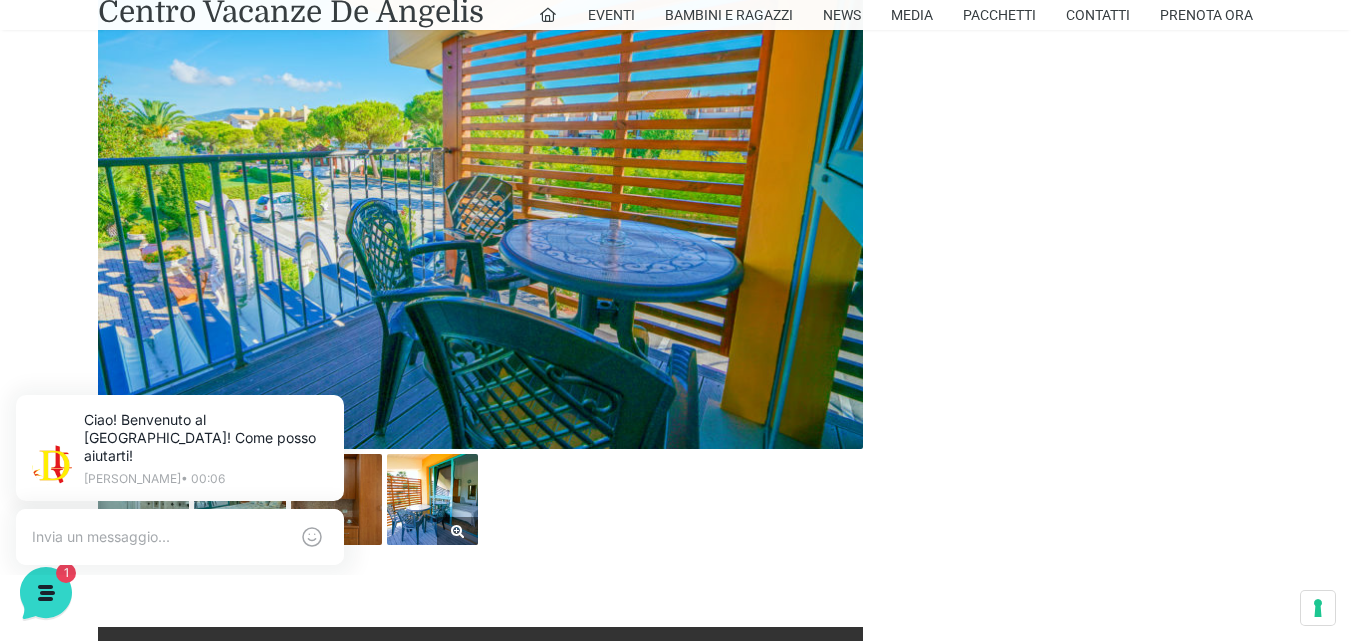 click at bounding box center [432, 499] 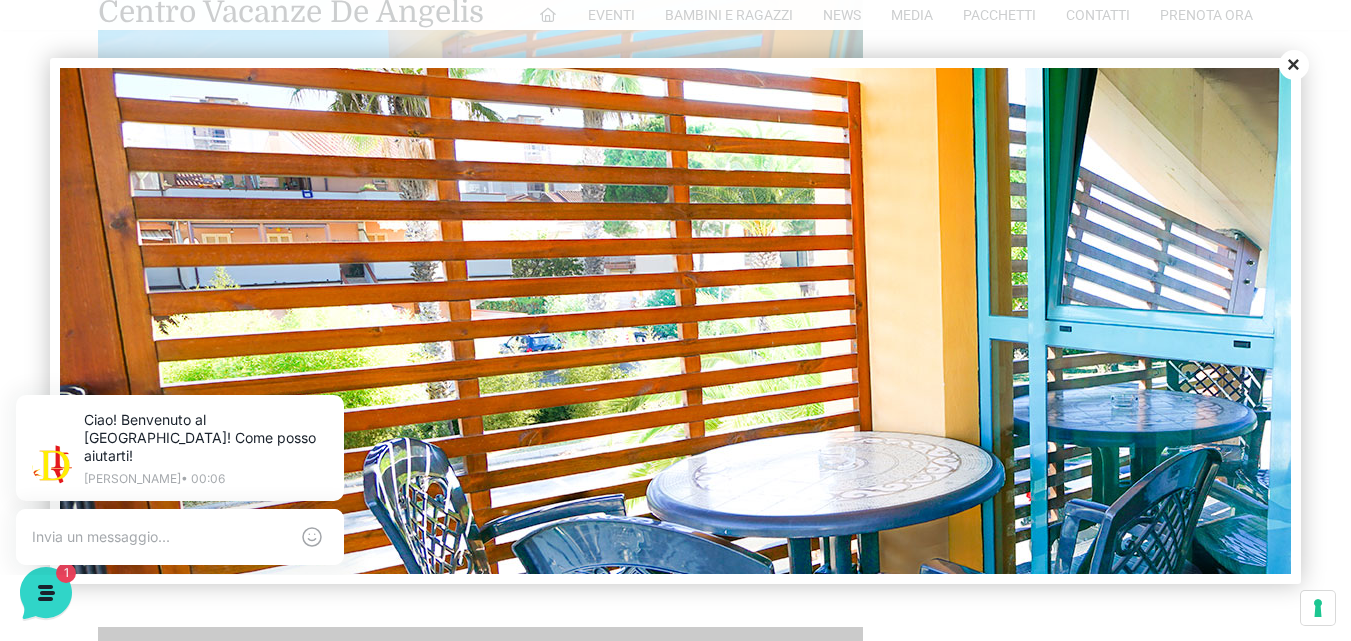 scroll, scrollTop: 0, scrollLeft: 0, axis: both 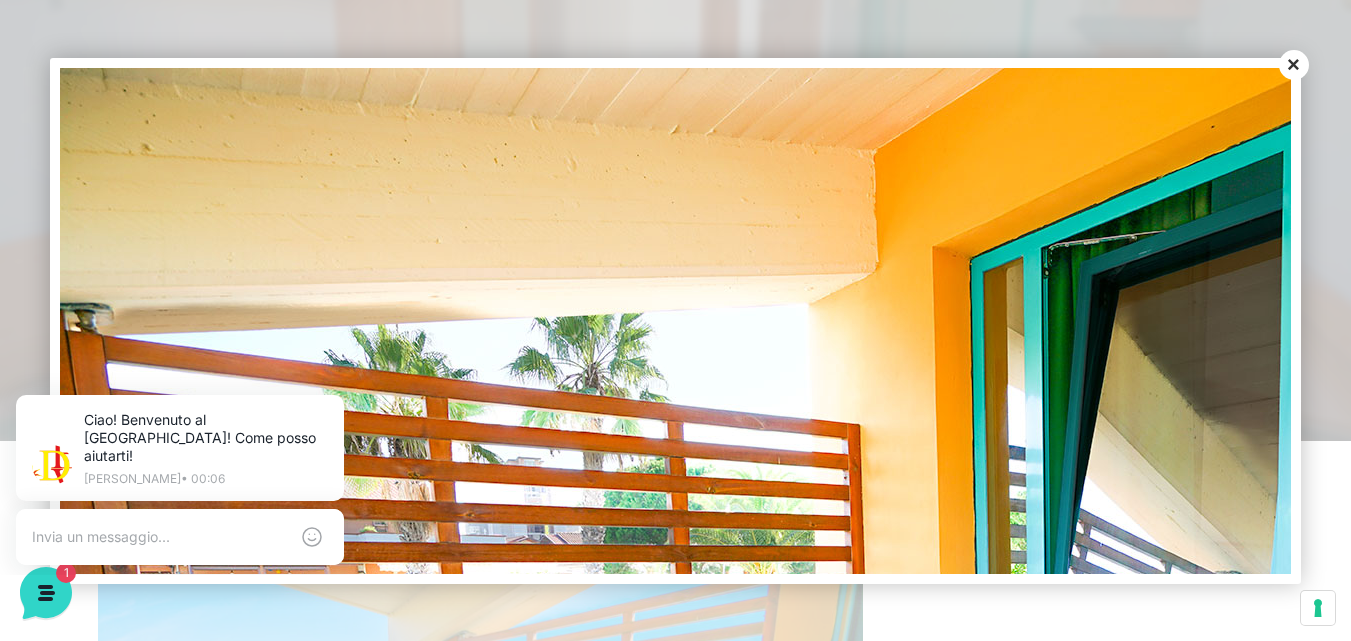 click on "Close" at bounding box center [1294, 65] 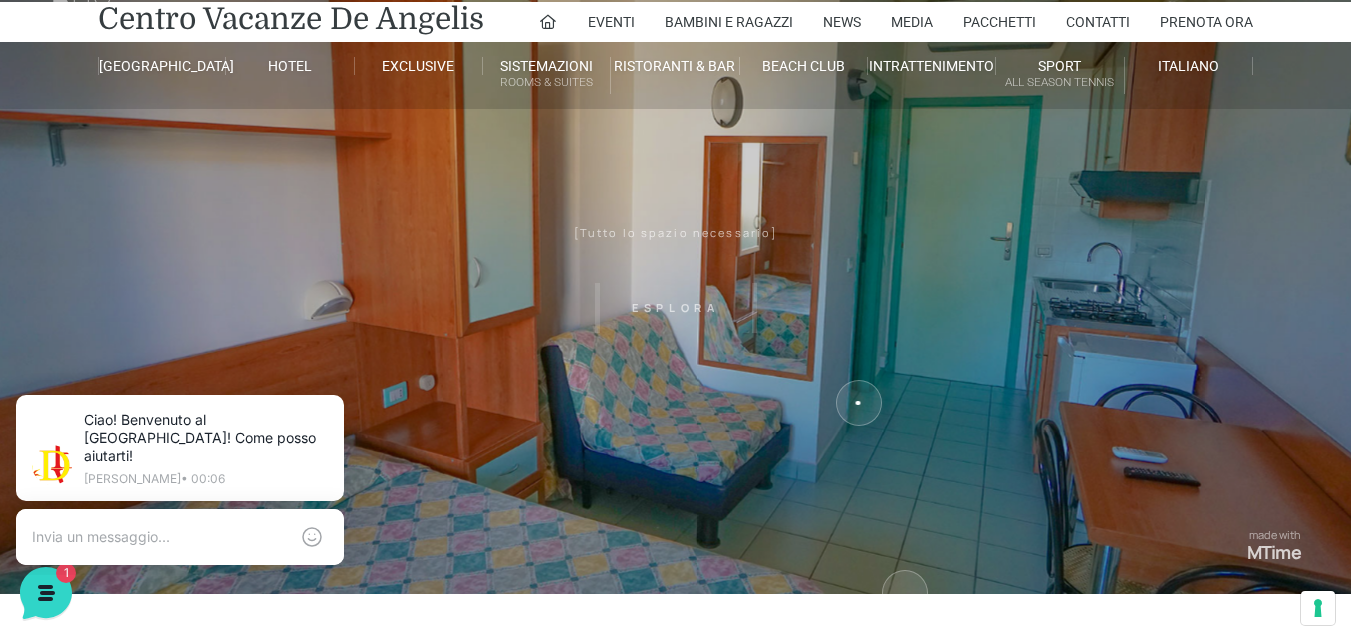 scroll, scrollTop: 0, scrollLeft: 0, axis: both 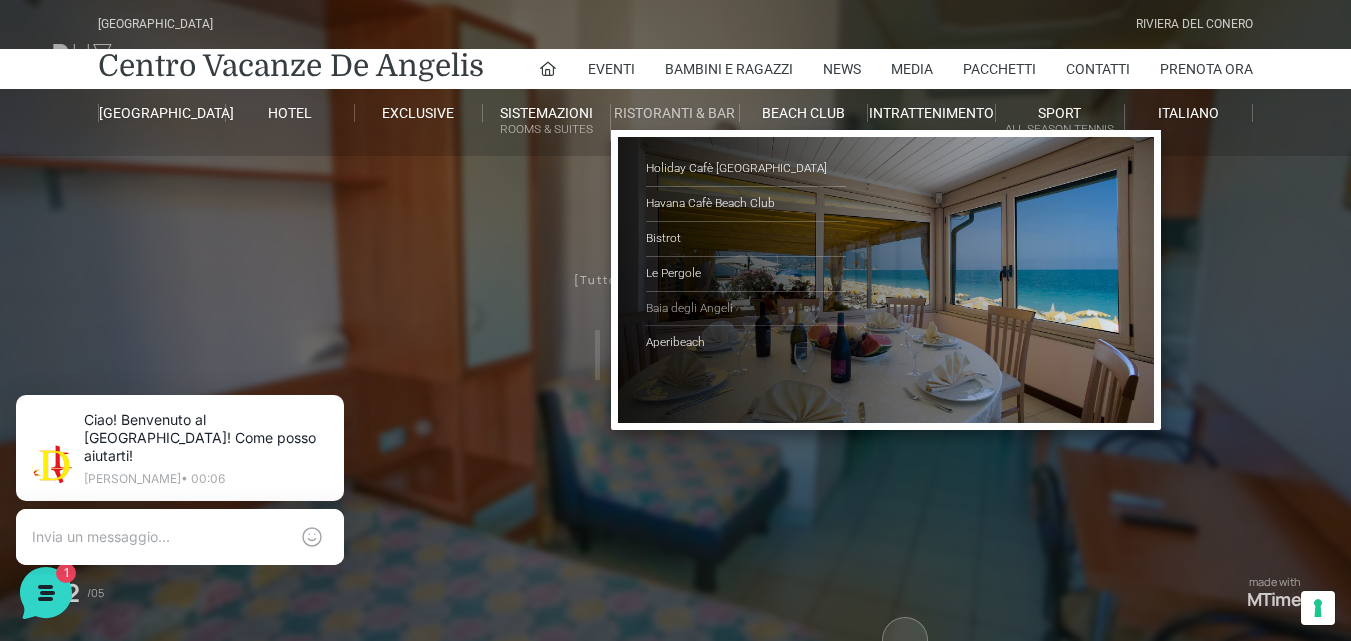 click on "Baia degli Angeli" at bounding box center (746, 309) 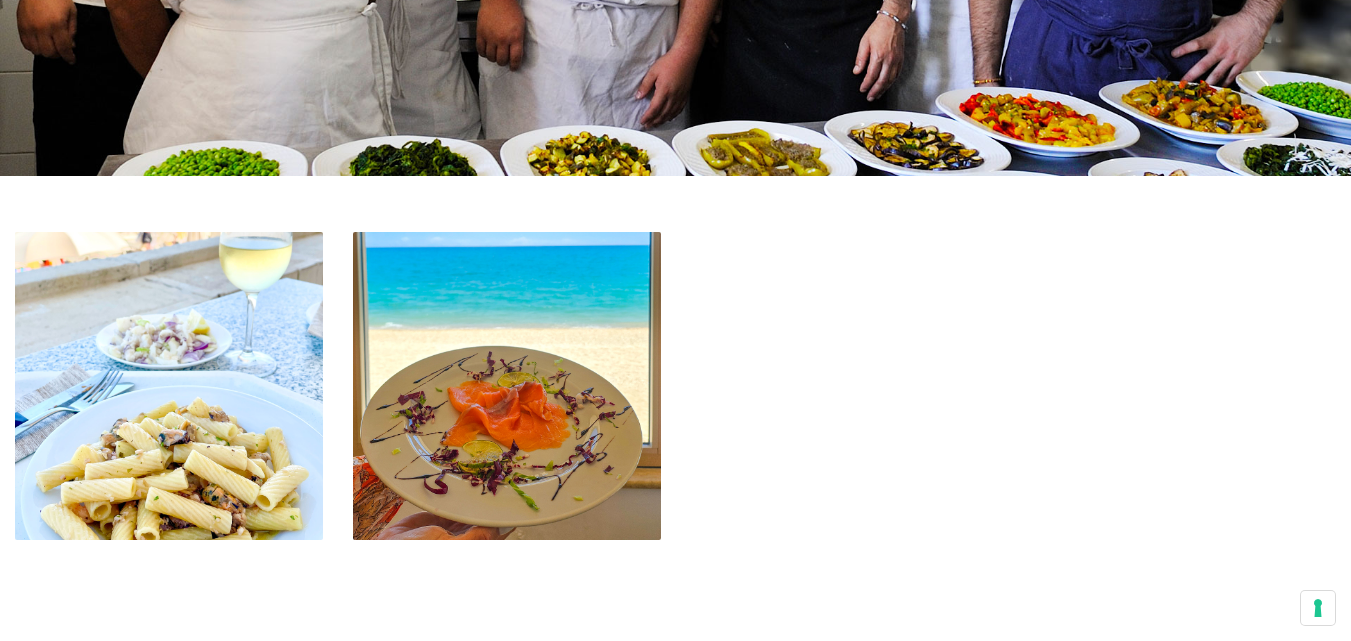 scroll, scrollTop: 800, scrollLeft: 0, axis: vertical 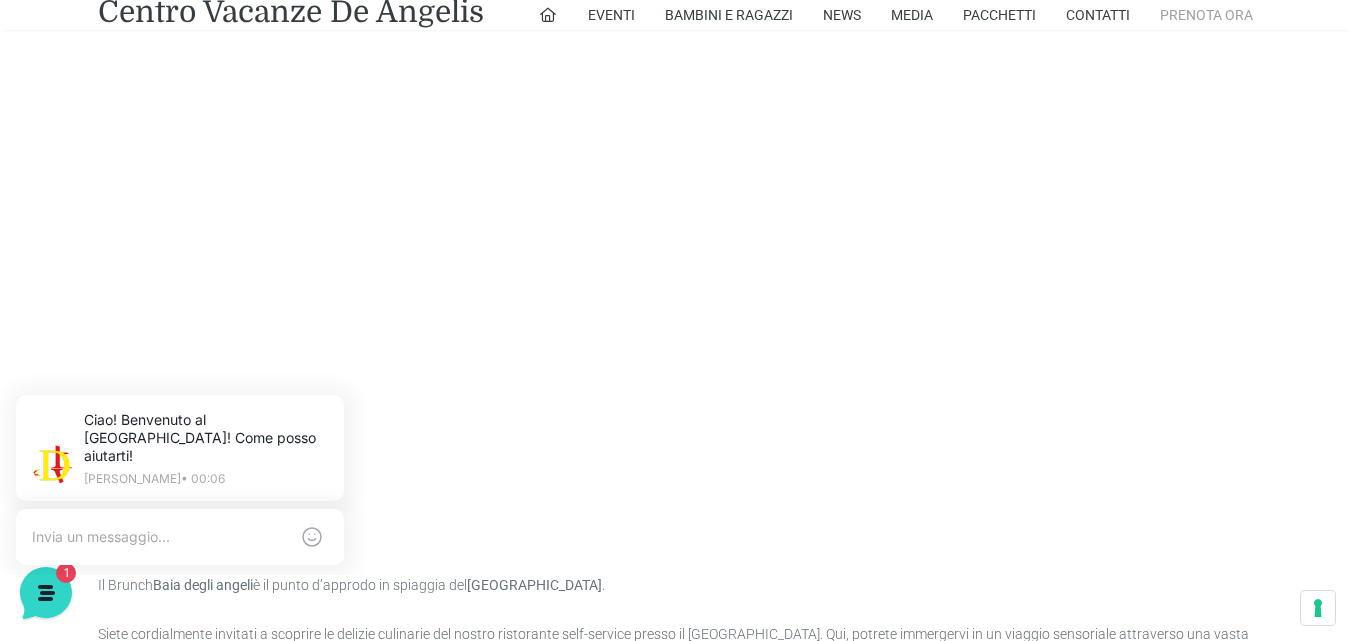 click on "Prenota Ora" at bounding box center [1206, 15] 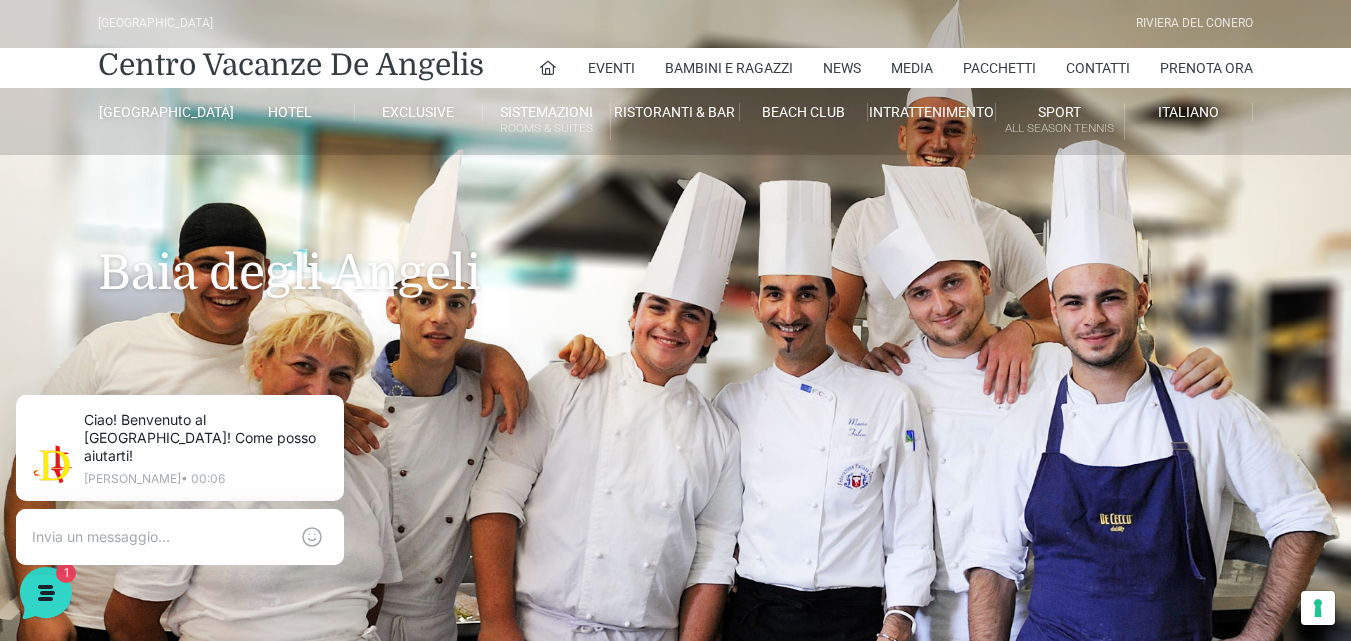 scroll, scrollTop: 0, scrollLeft: 0, axis: both 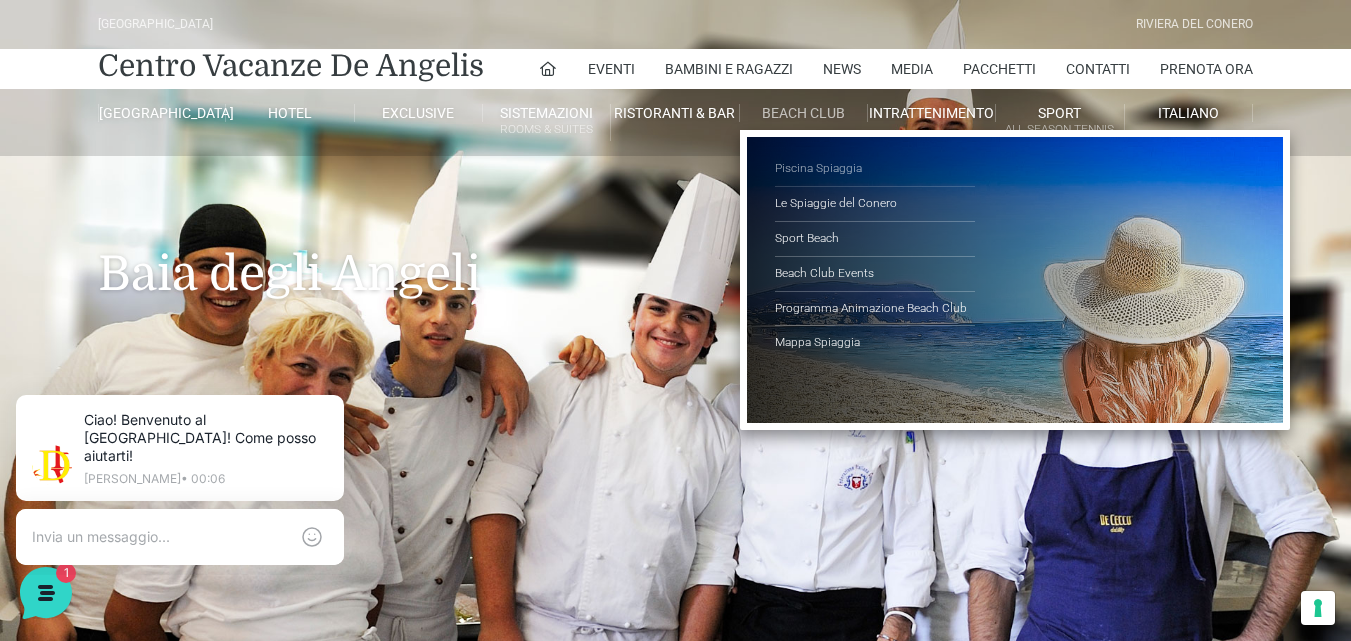click on "Piscina Spiaggia" at bounding box center [875, 169] 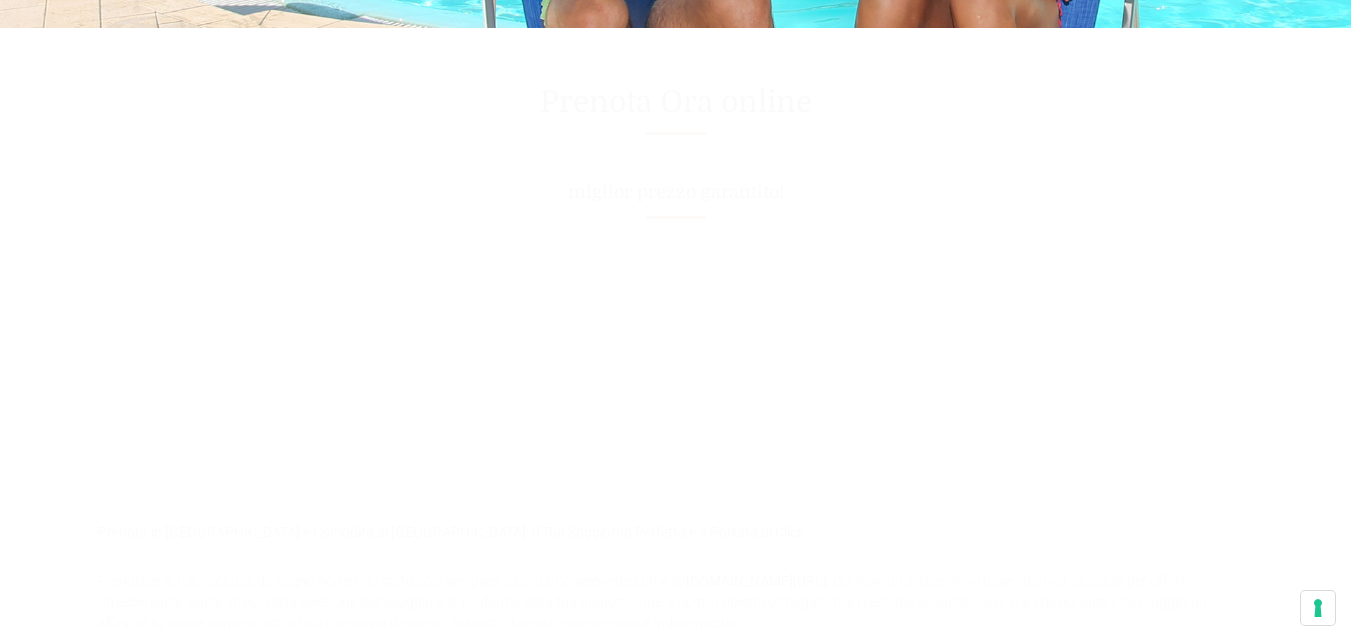 scroll, scrollTop: 800, scrollLeft: 0, axis: vertical 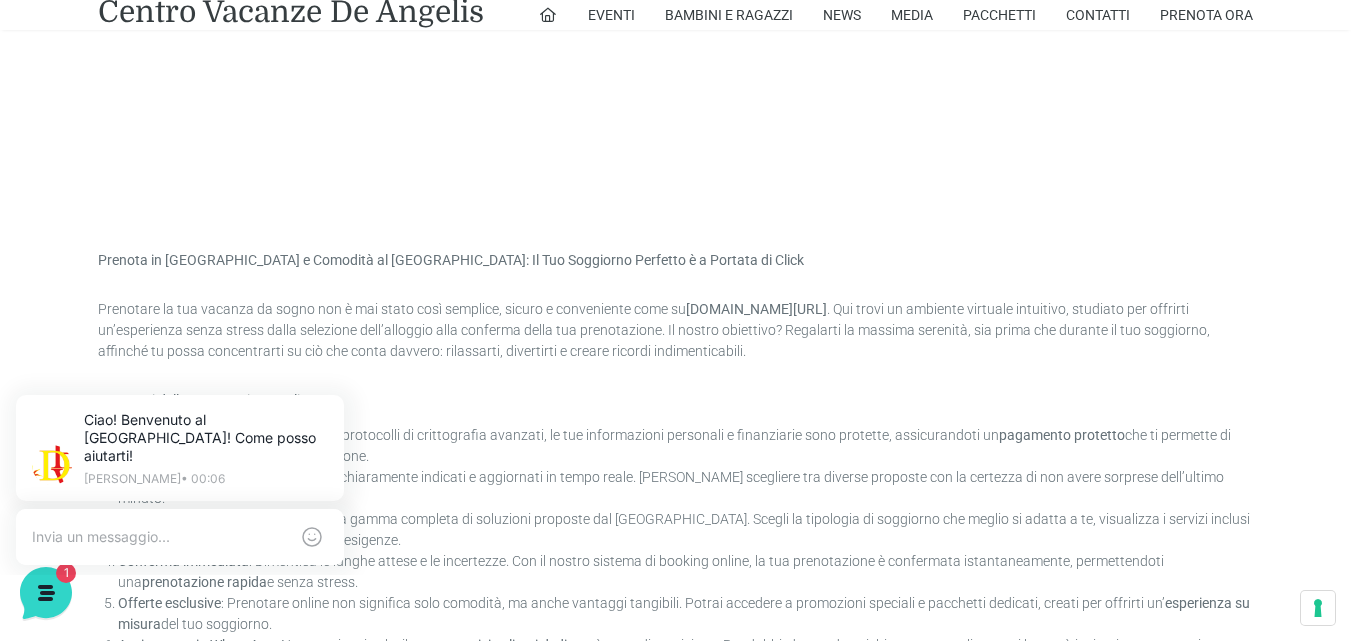 click at bounding box center [675, 91] 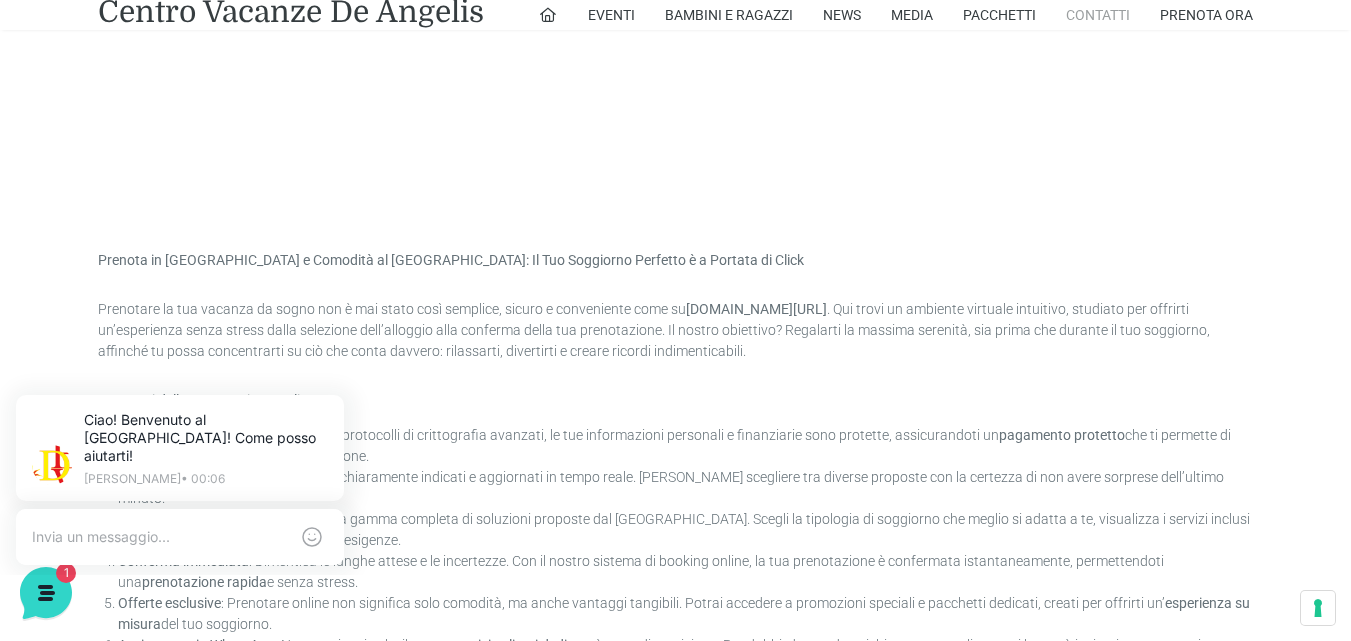 click on "Contatti" at bounding box center [1098, 15] 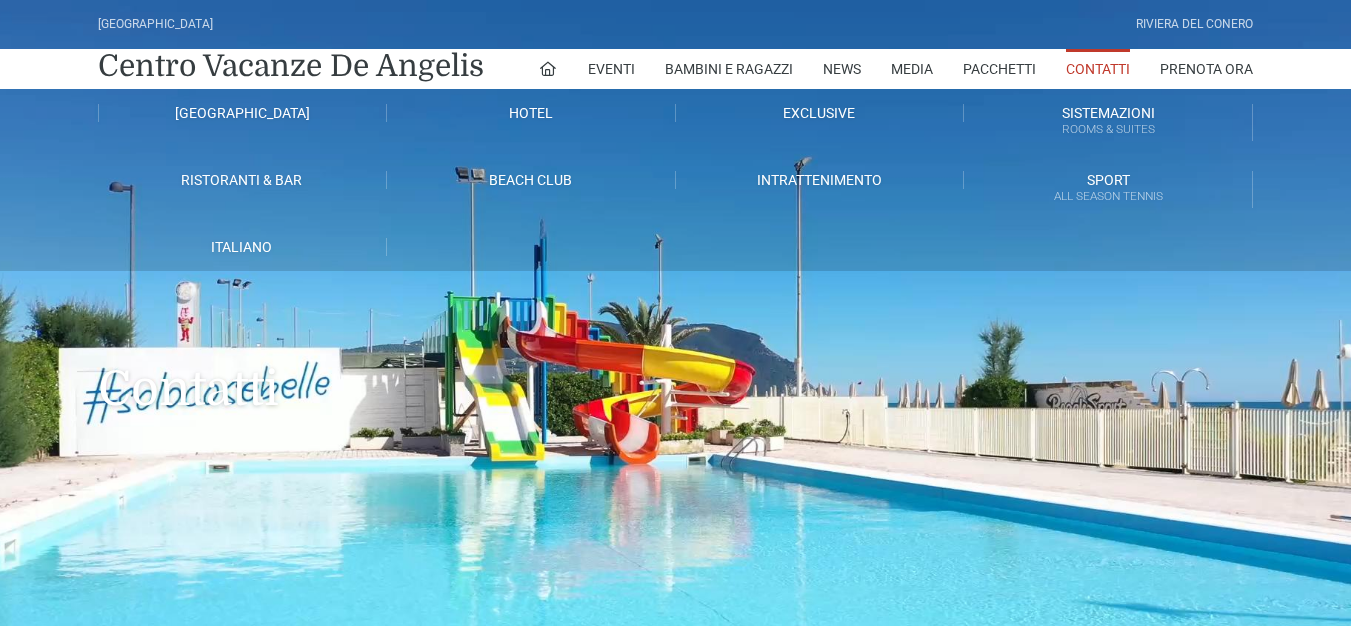 scroll, scrollTop: 0, scrollLeft: 0, axis: both 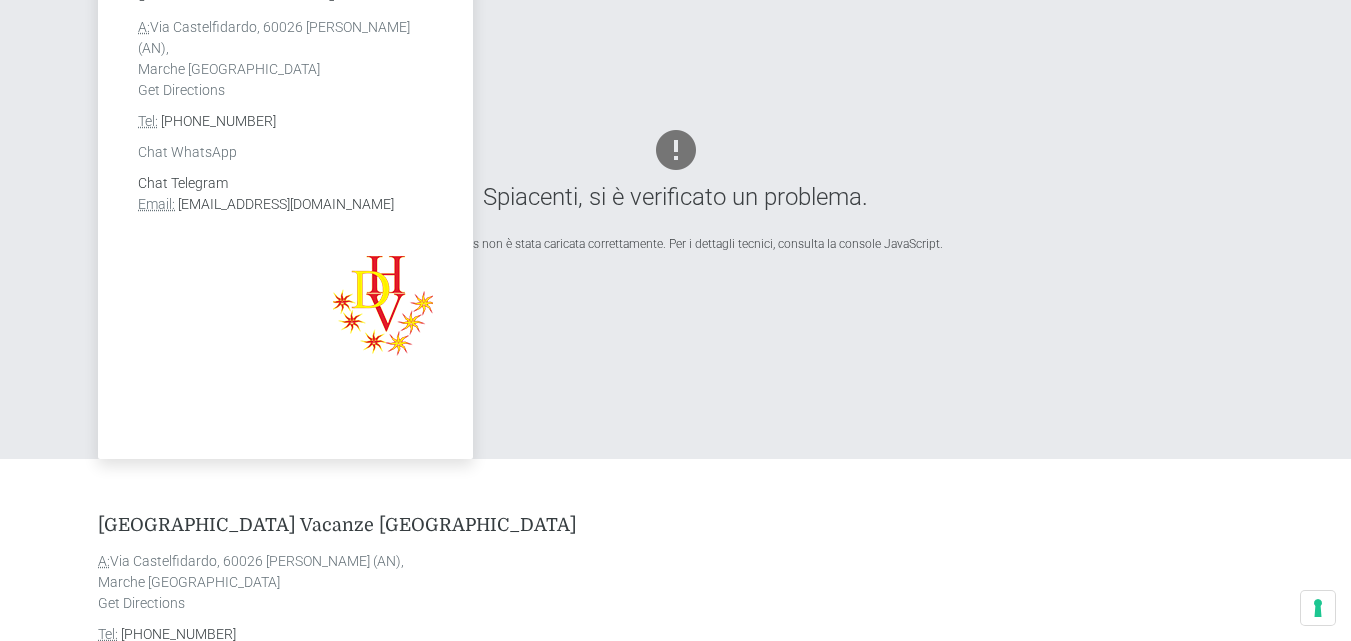 click on "Chat WhatsApp" at bounding box center [187, 152] 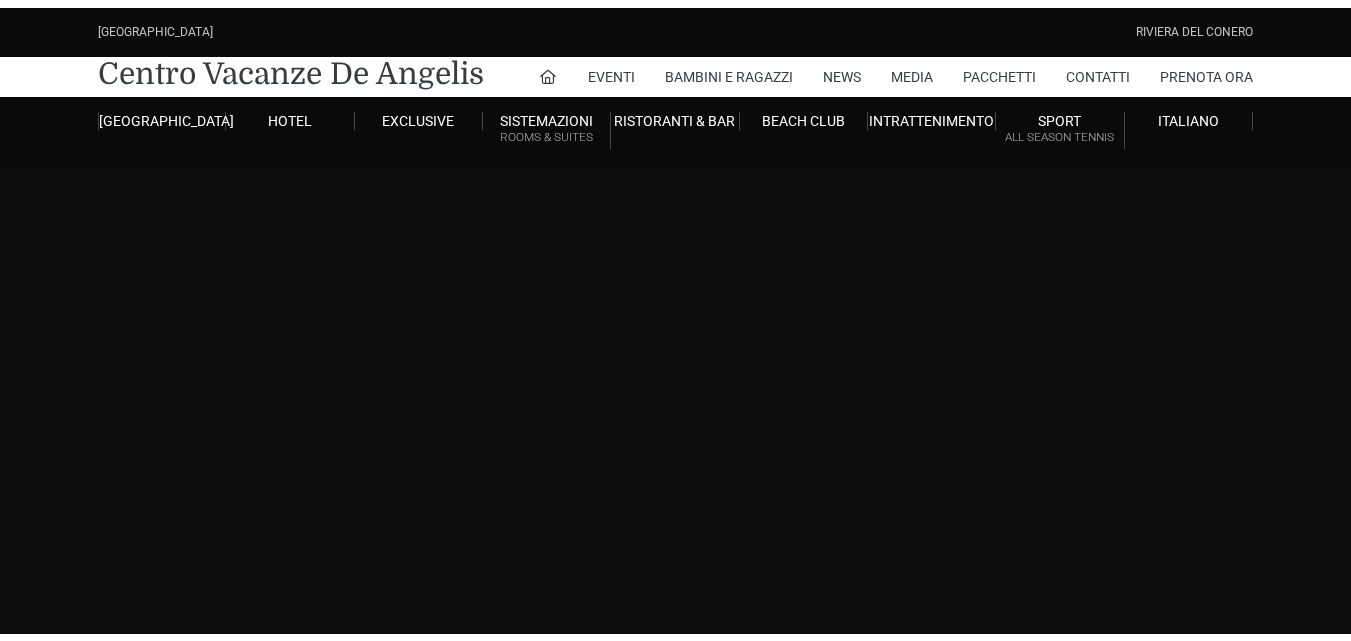 scroll, scrollTop: 0, scrollLeft: 0, axis: both 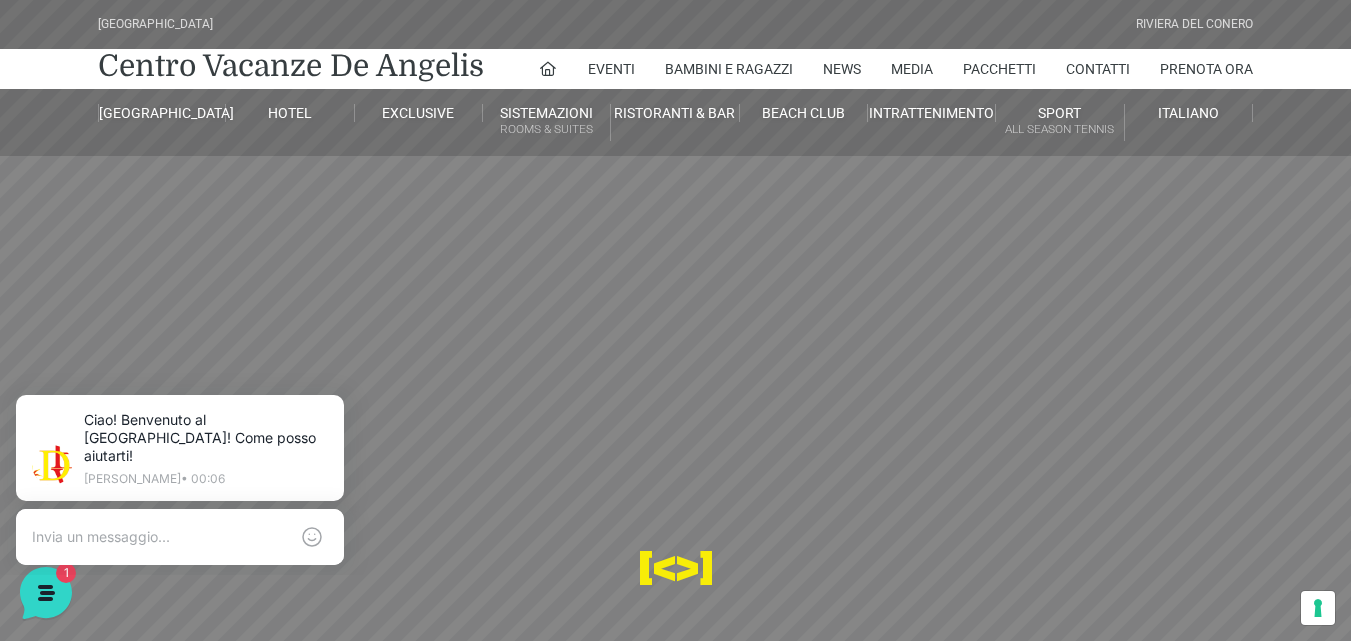 click on "Villaggio Hotel Resort
Riviera Del Conero
Centro Vacanze De Angelis
Eventi
Miss Italia
Cerimonie
Team building
Bambini e Ragazzi
Holly Beach Club
Holly Teeny Club
Holly Young Club
Piscine
Iscrizioni Holly Club
News
Media
Pacchetti
Contatti
Prenota Ora
De Angelis Resort
Parco Piscine
Oasi Naturale
Cappellina
Sala Convegni
Le Marche
Store
Concierge
Colonnina Ricarica
Mappa del Villaggio
Hotel
Suite Prestige
Camera Prestige
Camera Suite H
Sala Meeting
Exclusive
Villa Luxury
Dimora Padronale
Villa 601 Alpine
Villa Classic
Bilocale Garden Gold
Sistemazioni Rooms & Suites
Villa Trilocale Deluxe Numana
Villa Trilocale Deluxe Private Garden
Villa Bilocale Deluxe
Appartamento Trilocale Garden" at bounding box center (675, 450) 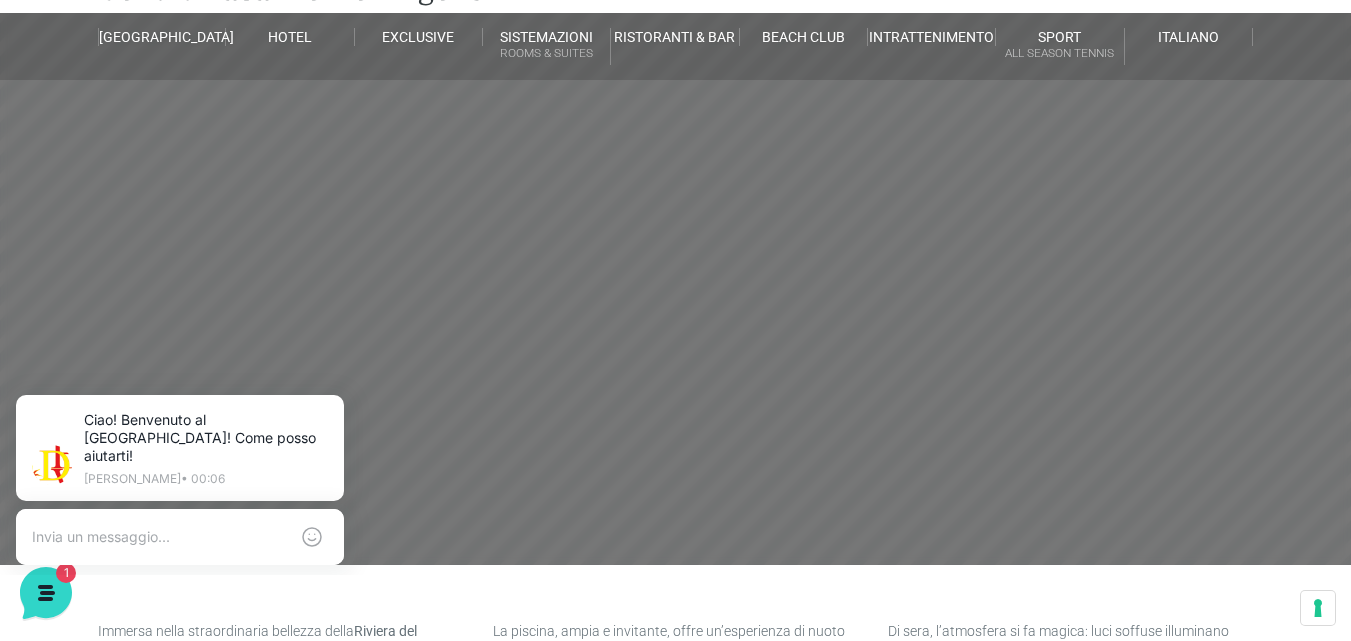 scroll, scrollTop: 0, scrollLeft: 0, axis: both 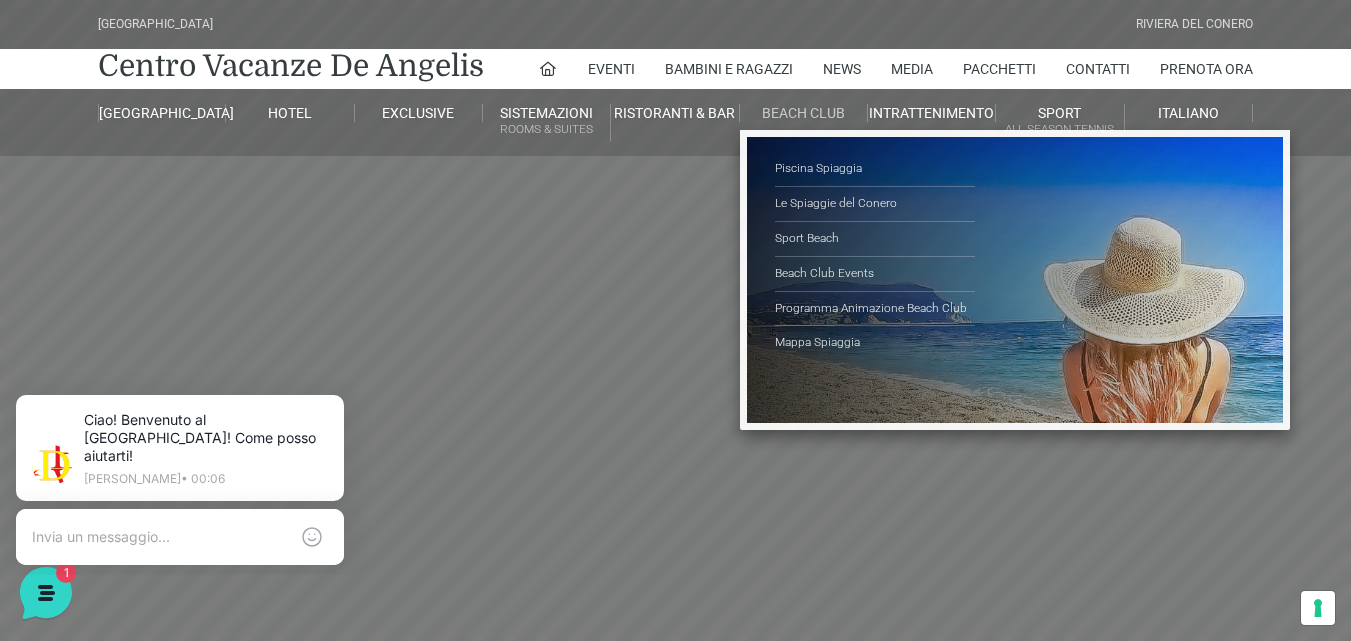 click on "Beach Club" at bounding box center [804, 113] 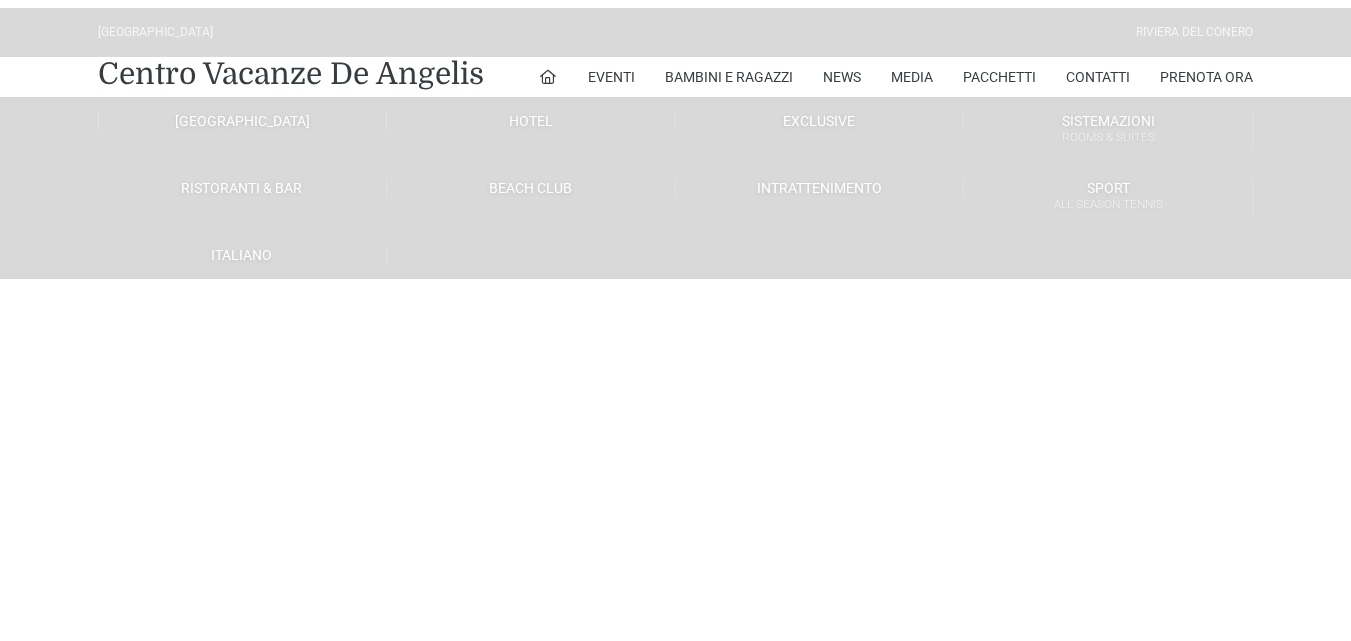 scroll, scrollTop: 0, scrollLeft: 0, axis: both 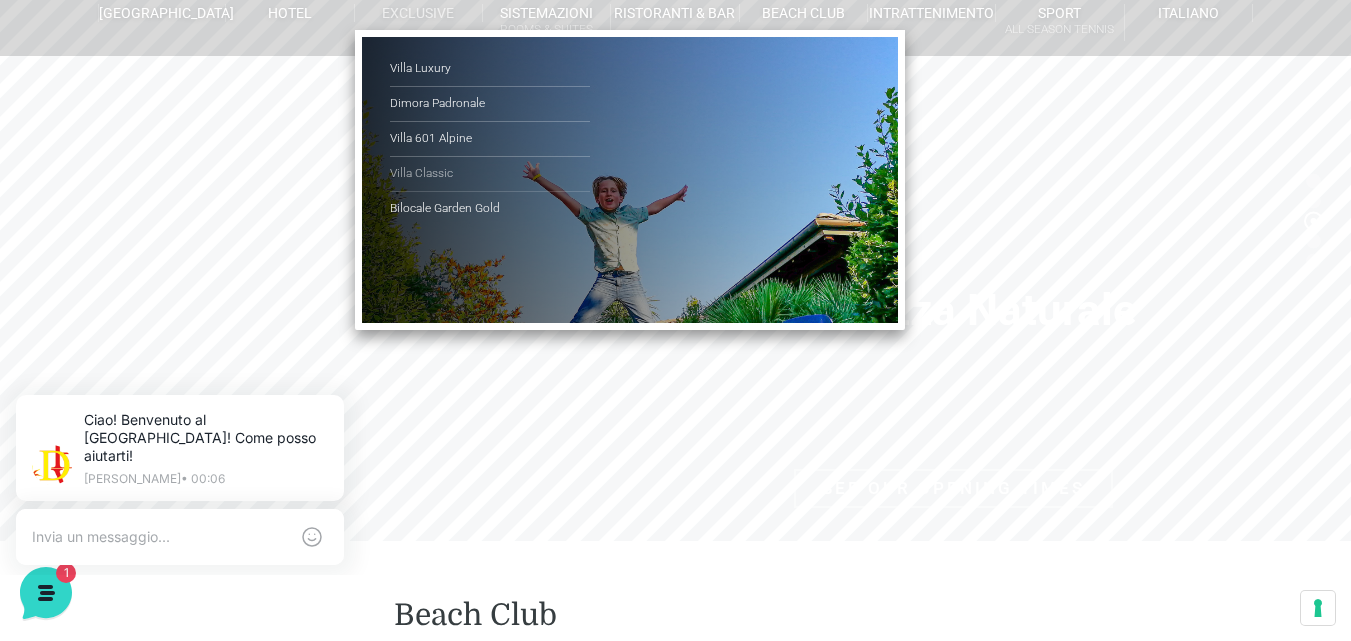 click on "Villa Classic" at bounding box center (490, 174) 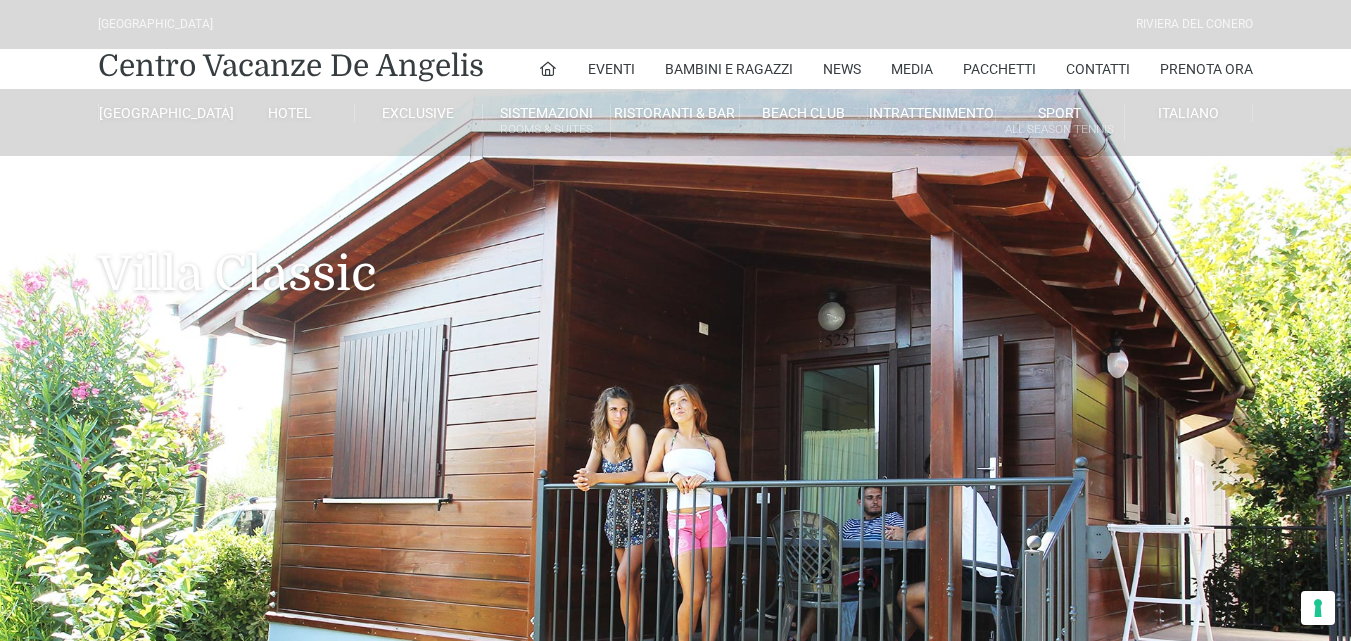 scroll, scrollTop: 200, scrollLeft: 0, axis: vertical 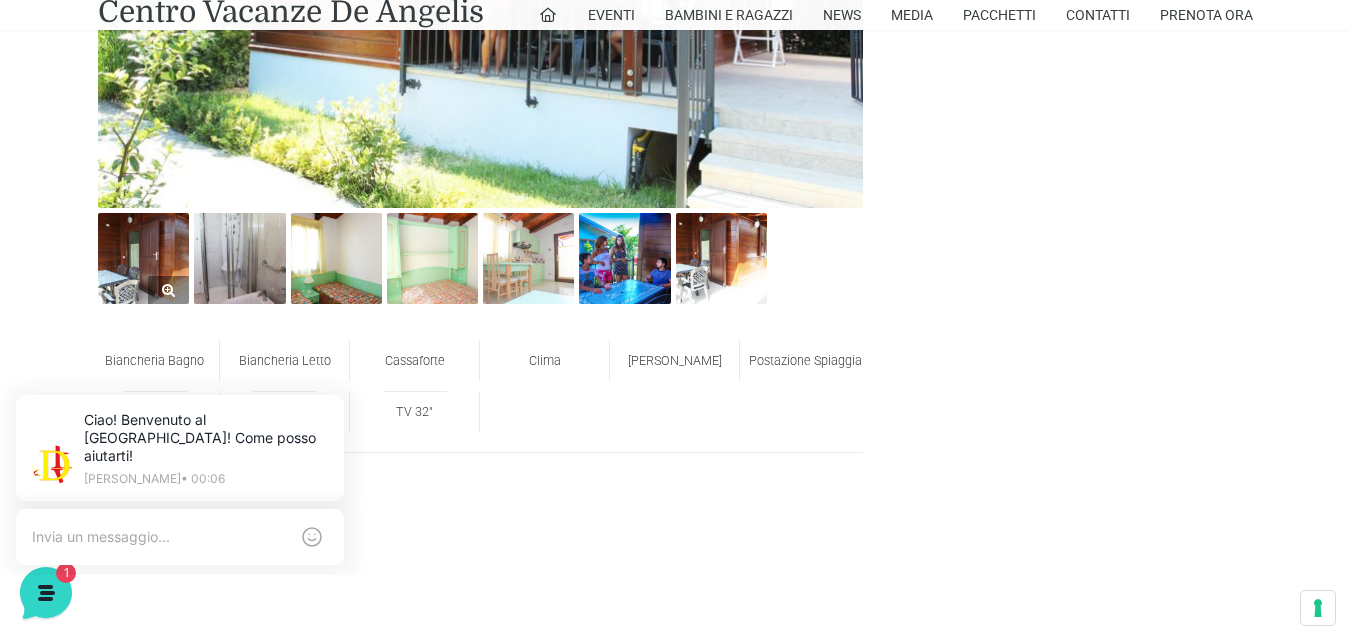 click at bounding box center (143, 258) 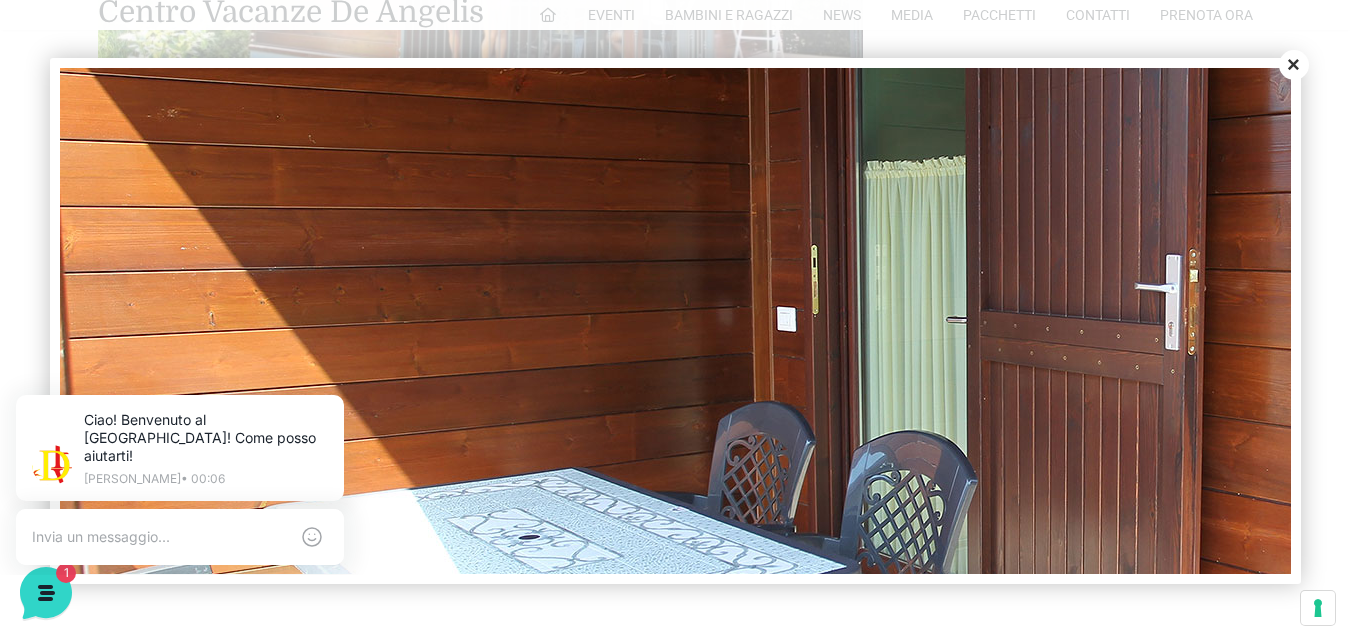 scroll, scrollTop: 189, scrollLeft: 0, axis: vertical 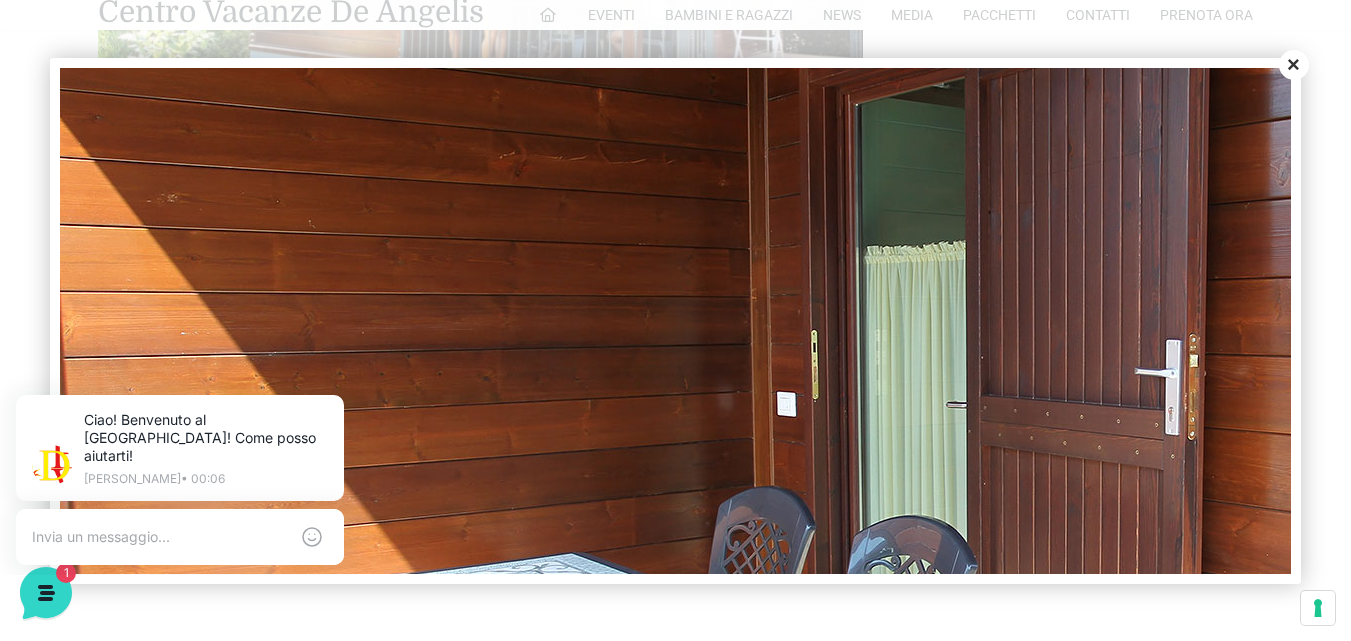 click on "Close" at bounding box center (1294, 65) 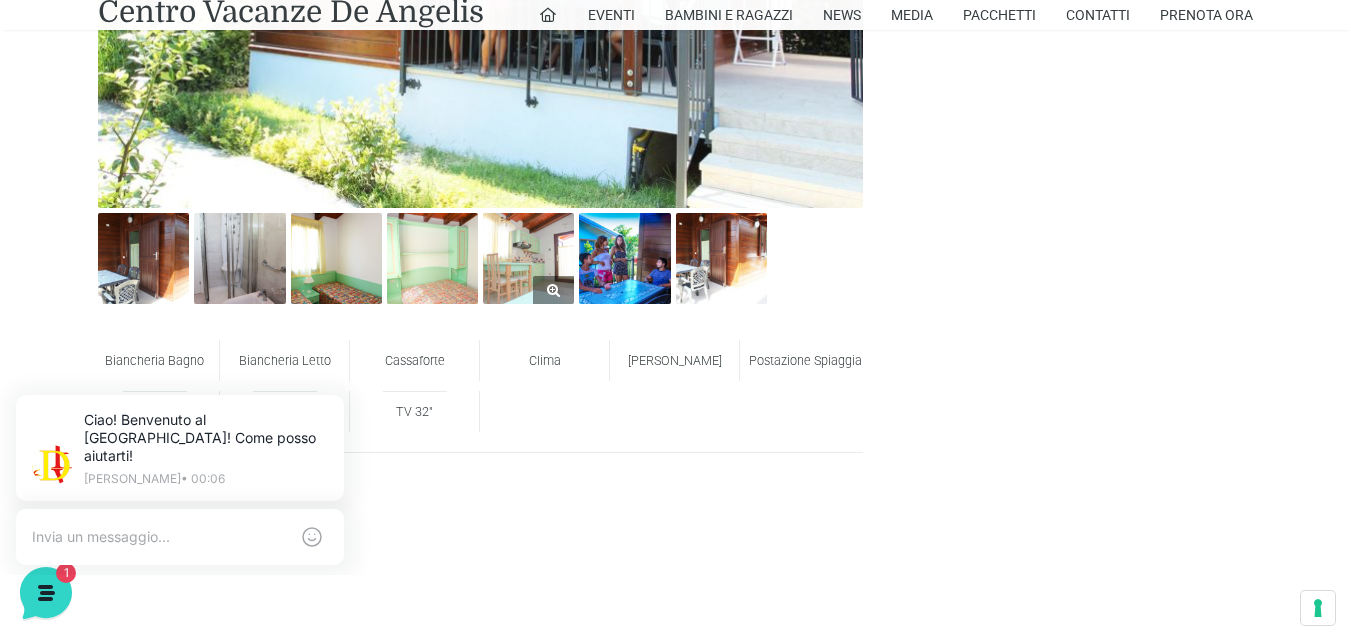 click at bounding box center (528, 258) 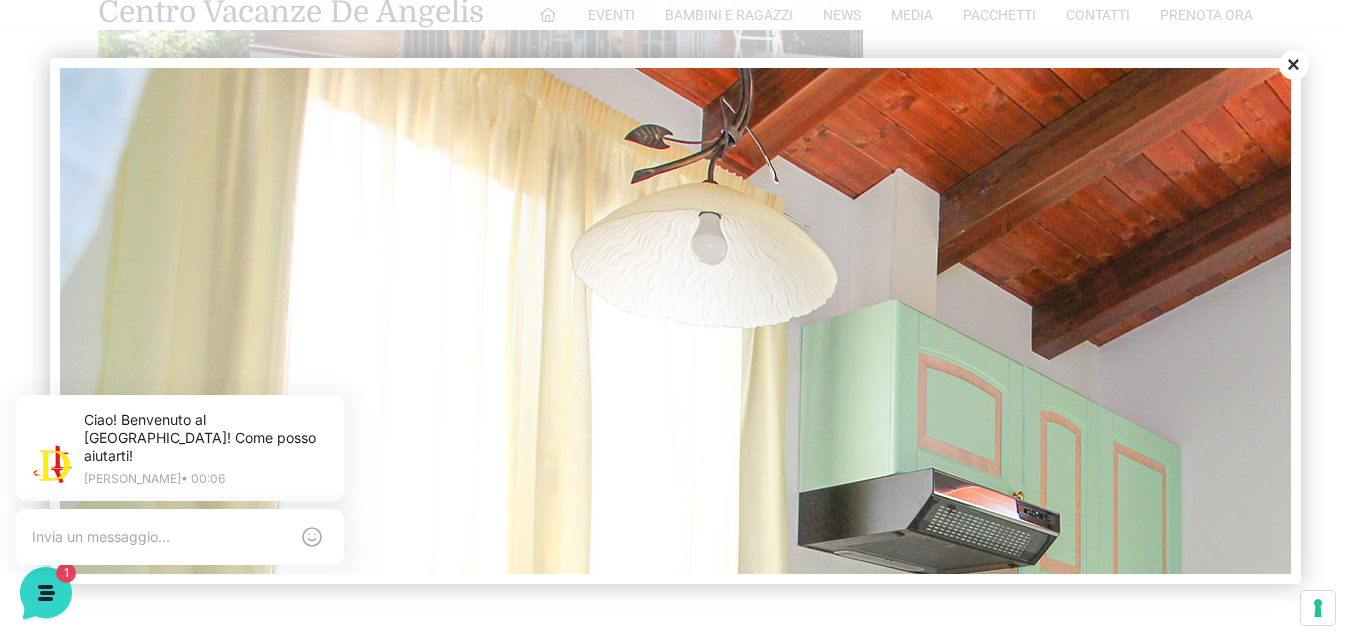 scroll, scrollTop: 0, scrollLeft: 0, axis: both 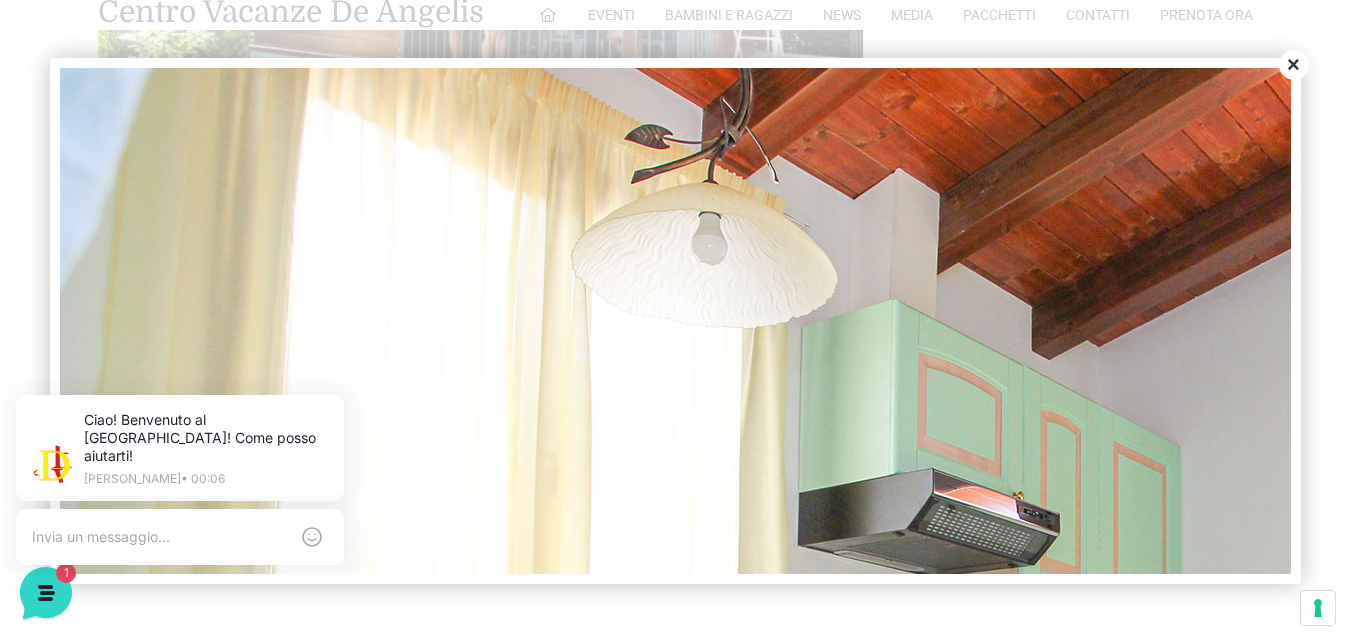 click on "Close" at bounding box center [1294, 65] 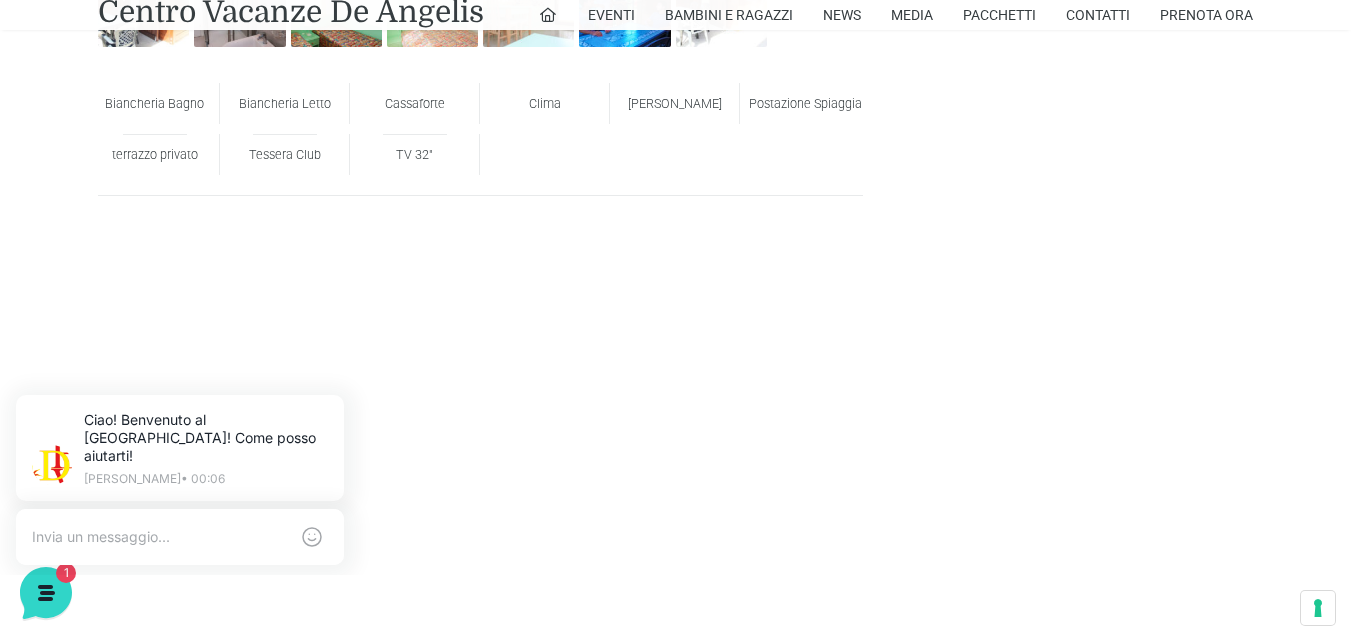 scroll, scrollTop: 1700, scrollLeft: 0, axis: vertical 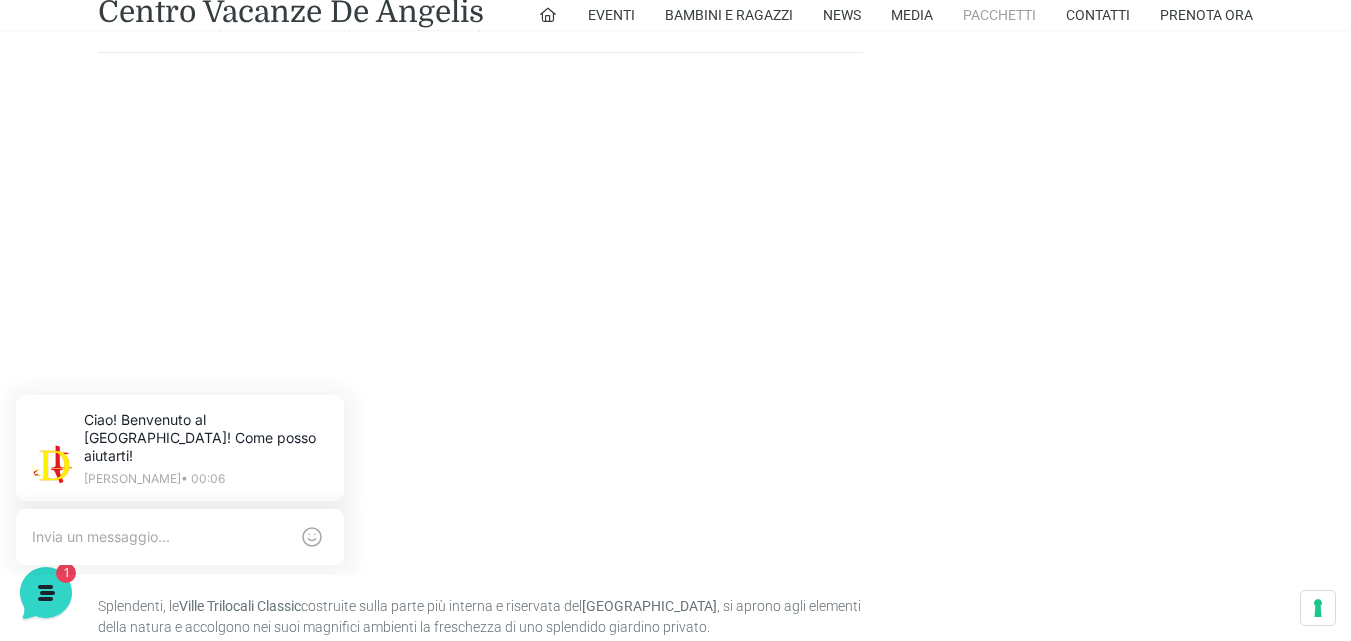 click on "Pacchetti" at bounding box center [999, 15] 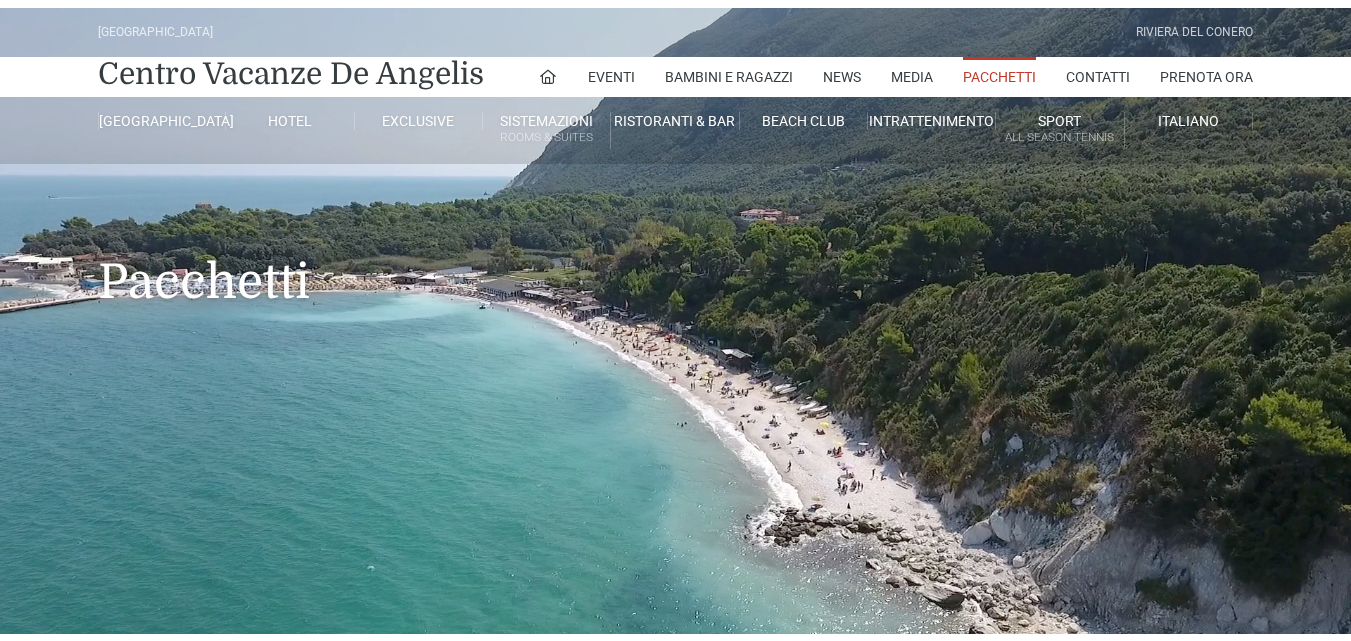 scroll, scrollTop: 0, scrollLeft: 0, axis: both 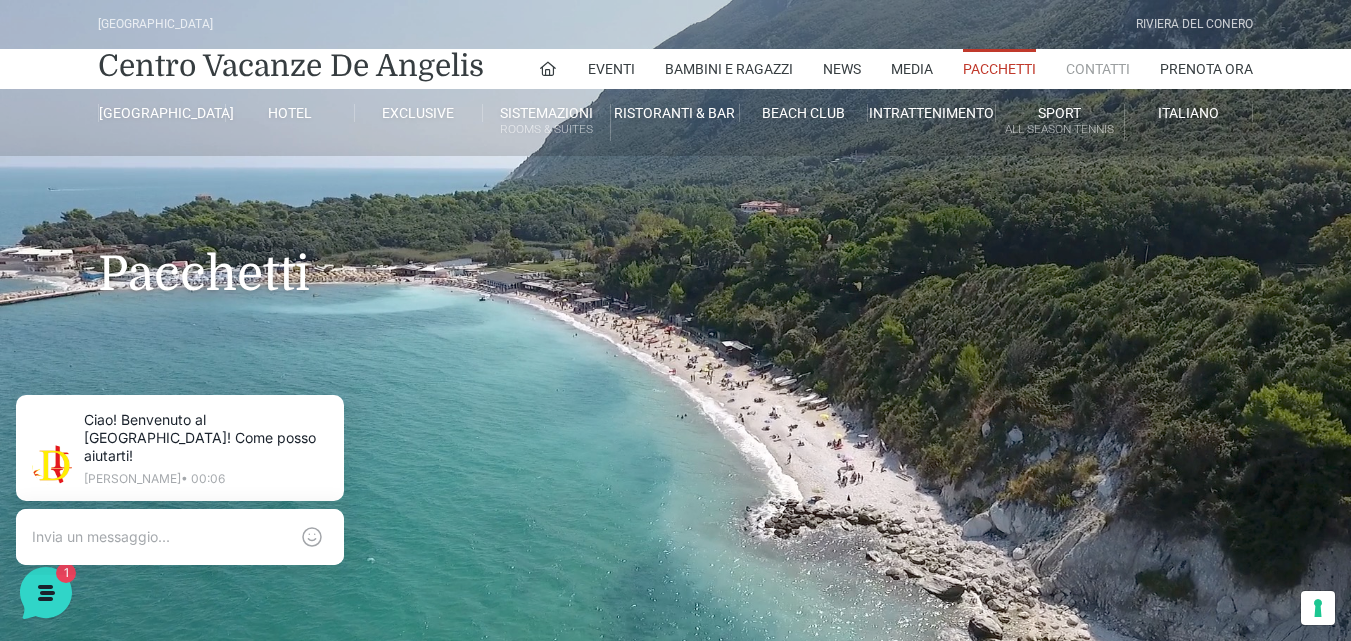 click on "Contatti" at bounding box center [1098, 69] 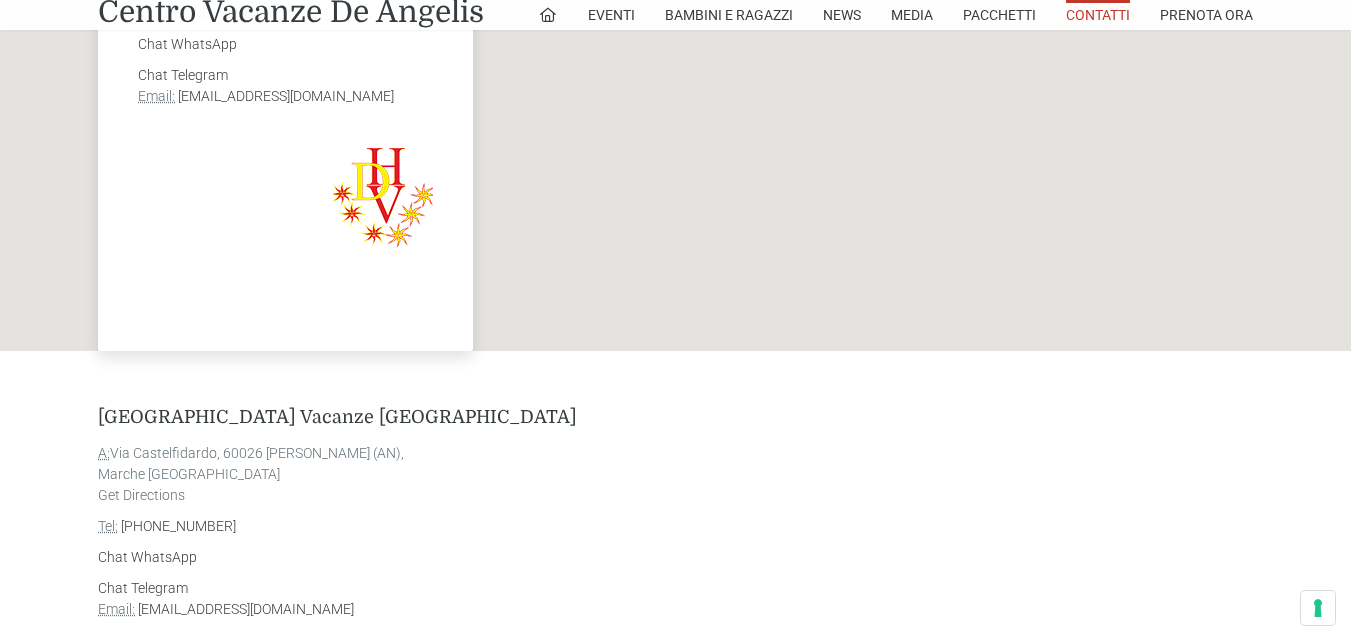 scroll, scrollTop: 1120, scrollLeft: 0, axis: vertical 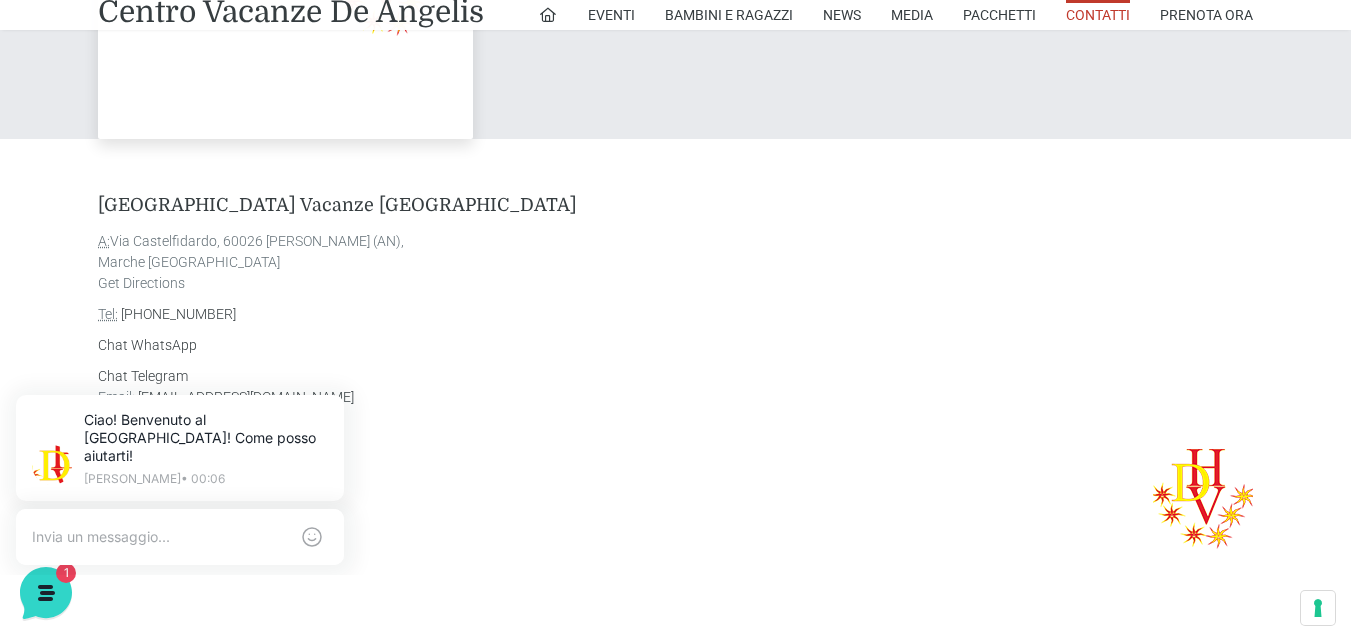 click on "Chat Telegram
Email:   [EMAIL_ADDRESS][DOMAIN_NAME]" at bounding box center (675, 387) 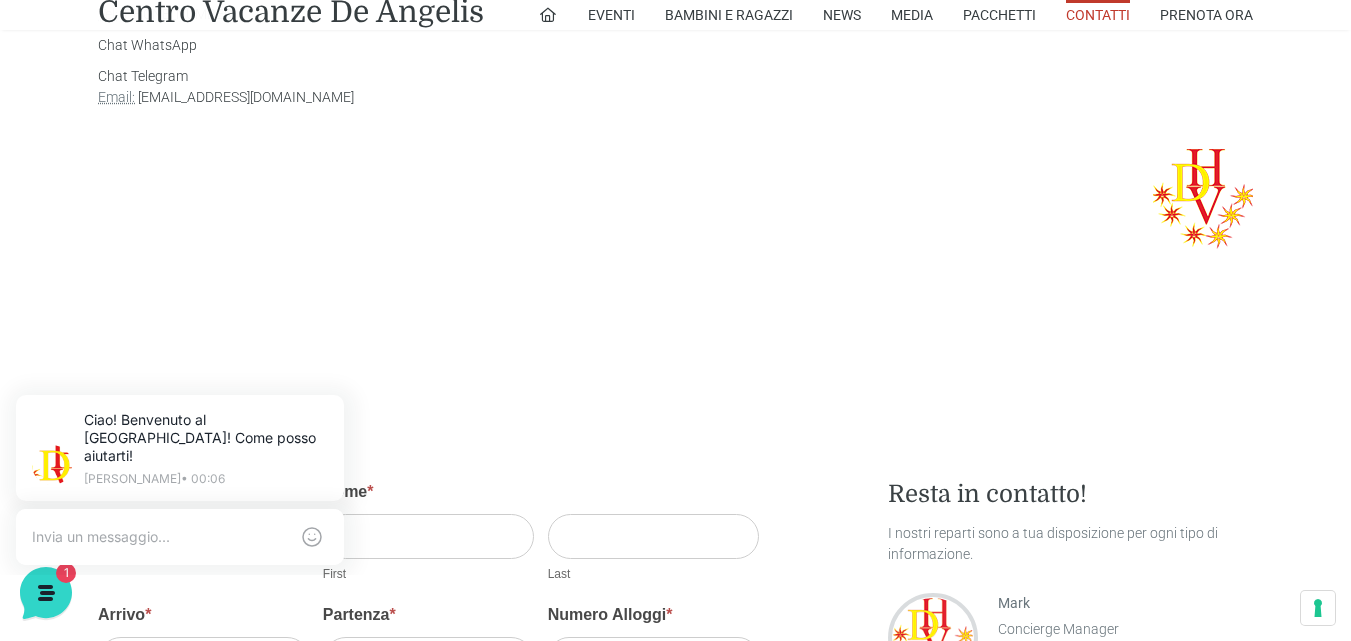 scroll, scrollTop: 1320, scrollLeft: 0, axis: vertical 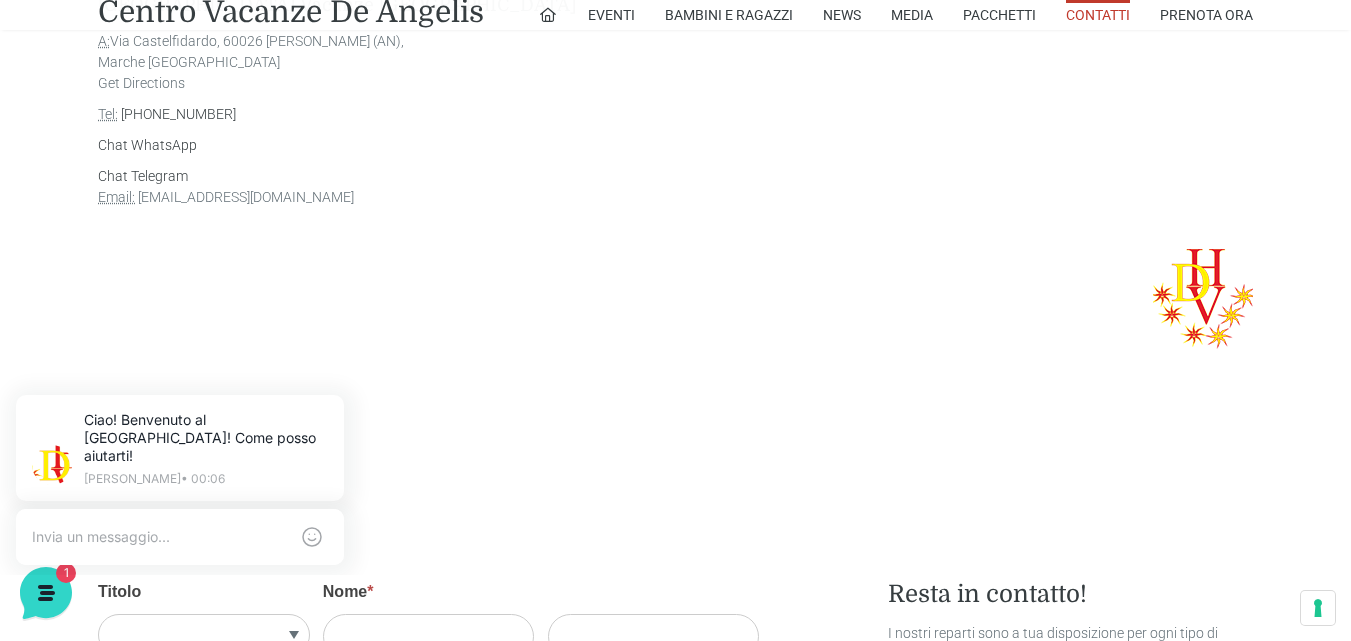 click on "[EMAIL_ADDRESS][DOMAIN_NAME]" at bounding box center [246, 197] 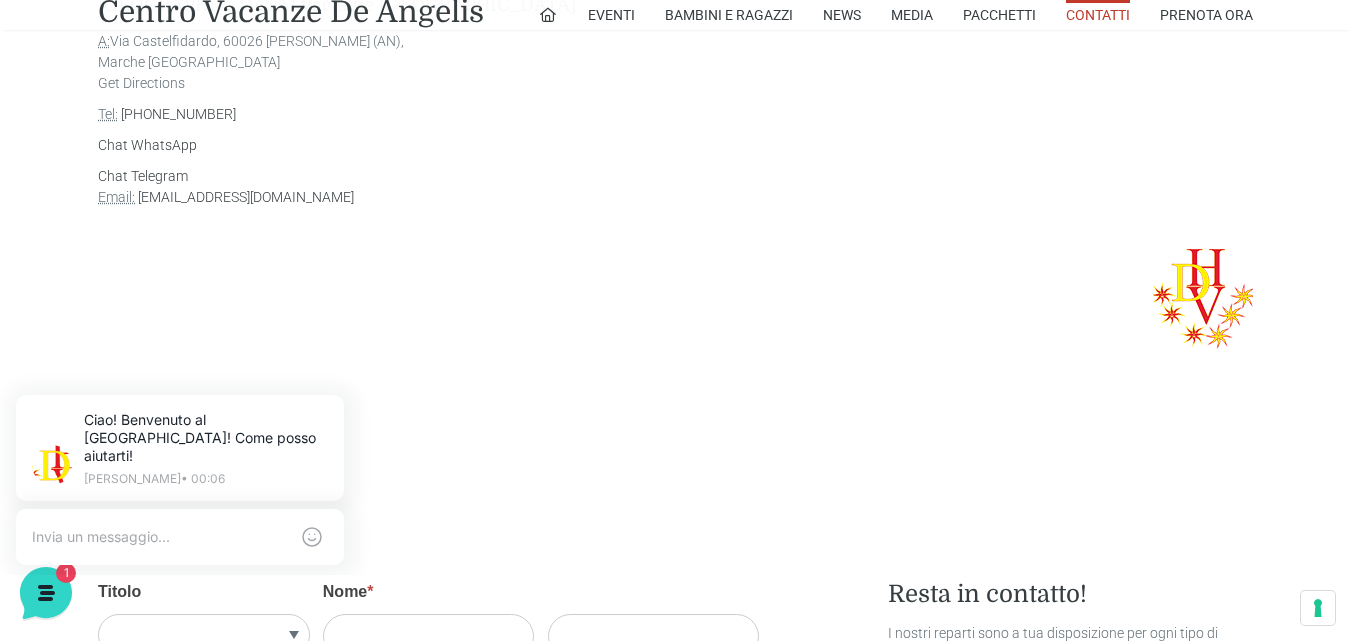 drag, startPoint x: 136, startPoint y: 193, endPoint x: 421, endPoint y: 200, distance: 285.08594 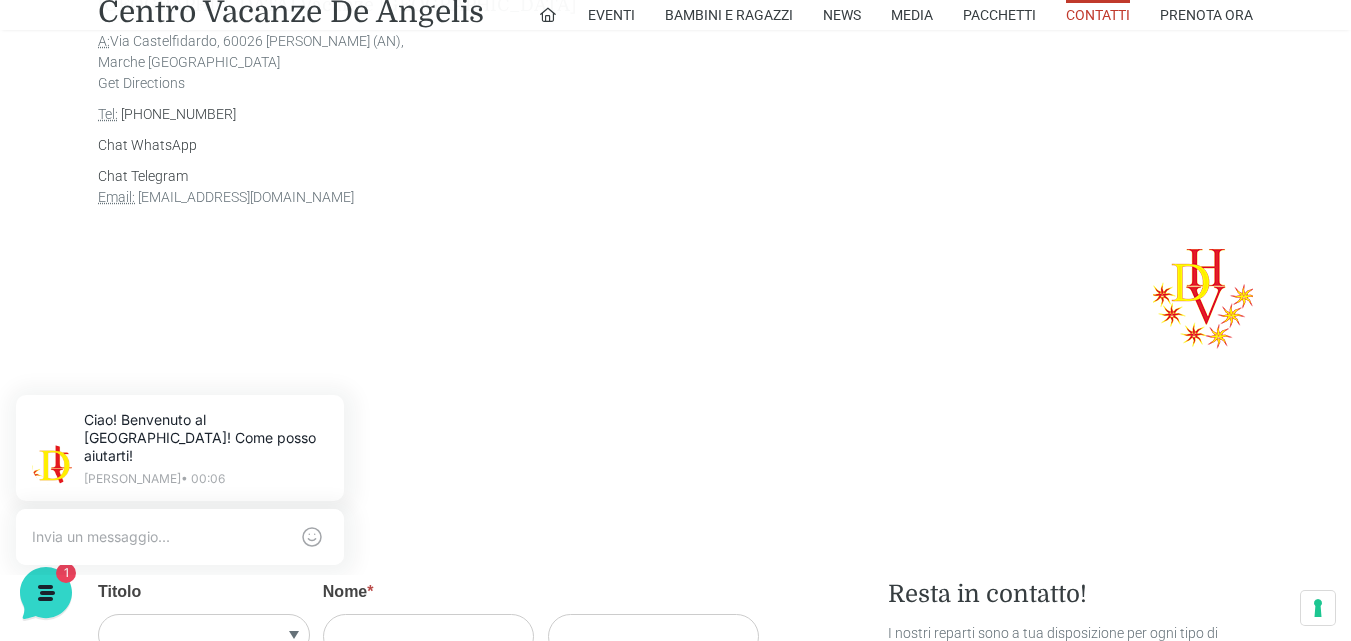 copy on "[EMAIL_ADDRESS][DOMAIN_NAME]" 